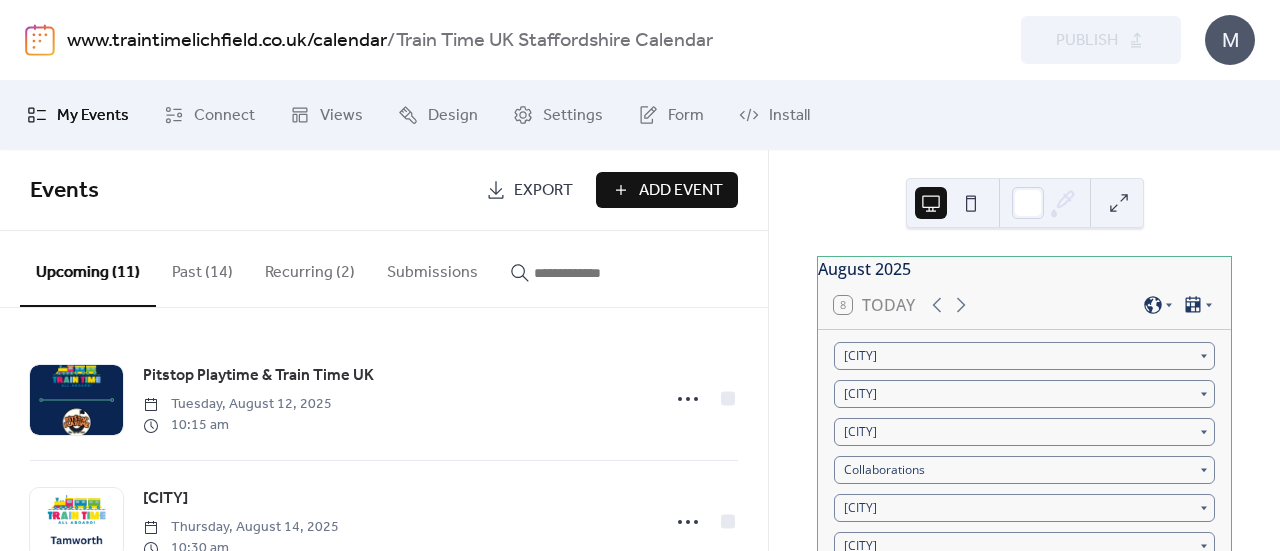 scroll, scrollTop: 0, scrollLeft: 0, axis: both 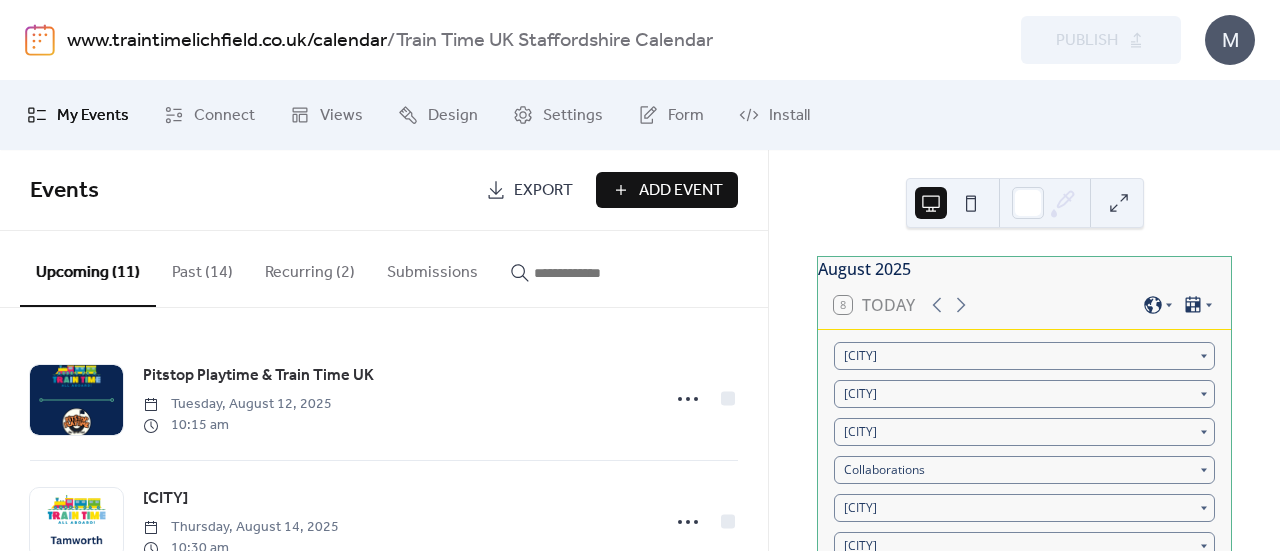 click on "Recurring (2)" at bounding box center (310, 268) 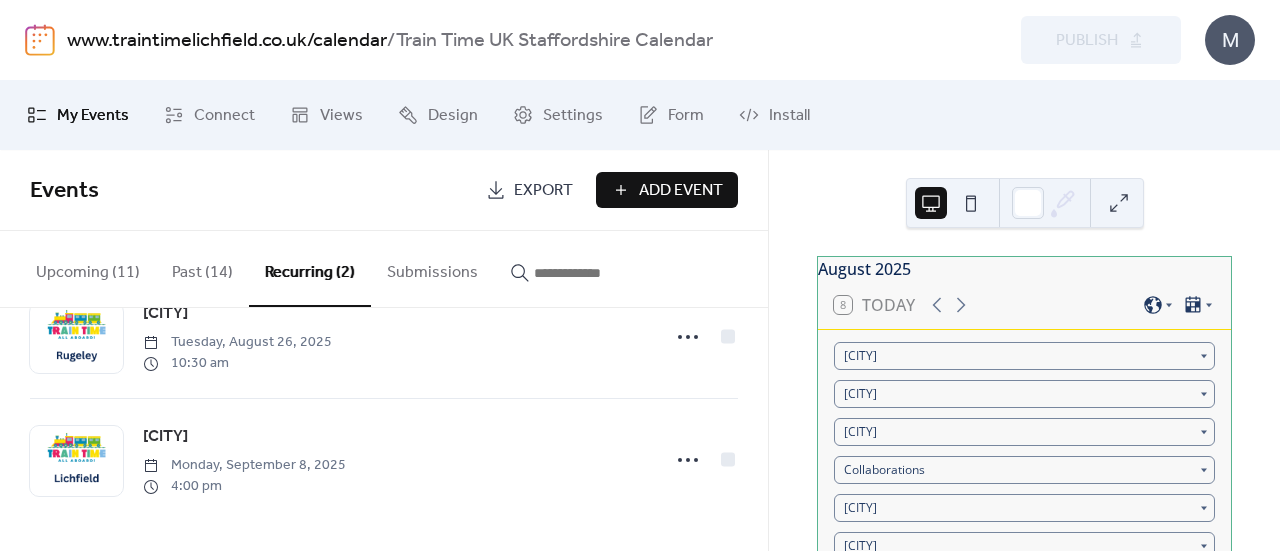 scroll, scrollTop: 0, scrollLeft: 0, axis: both 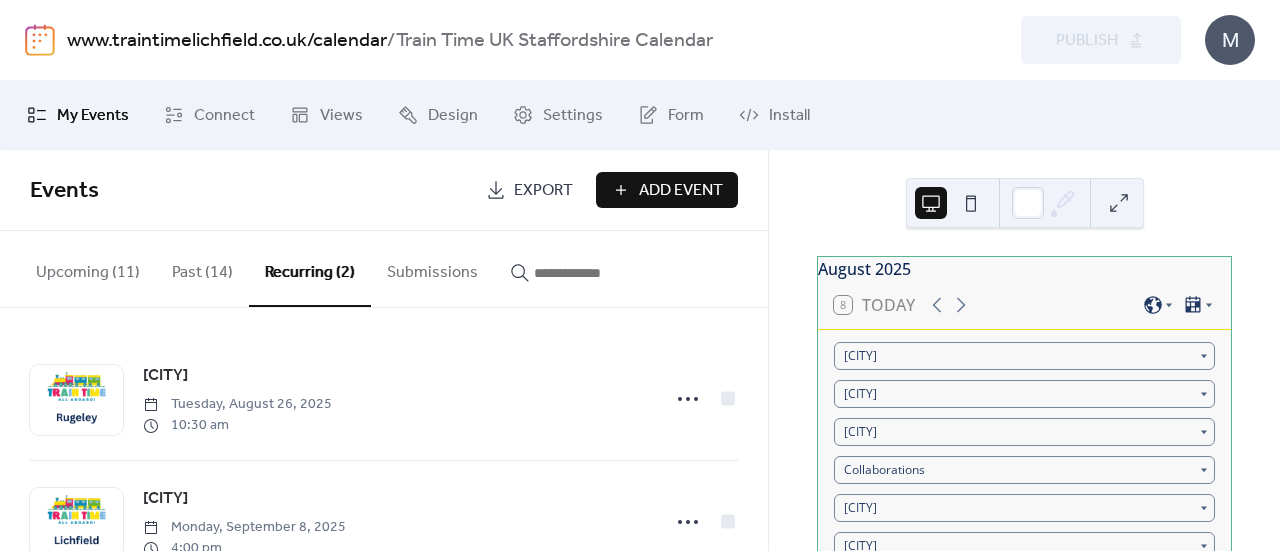 click on "Upcoming (11)" at bounding box center (88, 268) 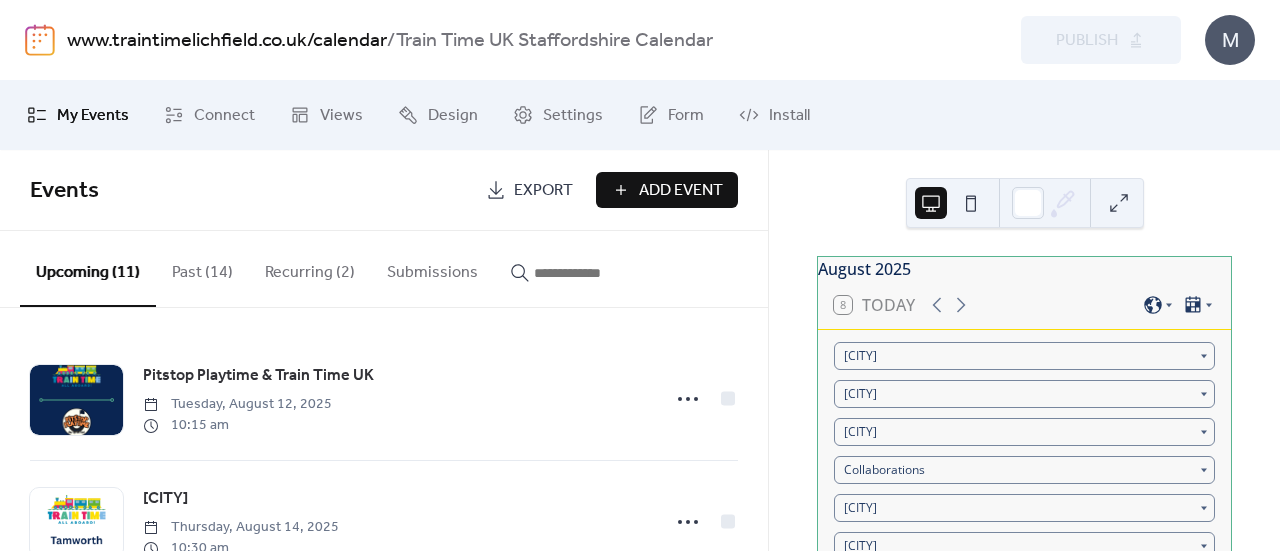 click on "[MONTH] [YEAR] [DAY] Today [CITY] [CITY] [CITY] Collaborations [CITY] [CITY] [CITY] [CITY] [CITY] [CITY] [CITY] Mon Tue Wed Thu Fri Sat Sun 28 29 30 31 1 2 3 4 5 [CITY] 6 7 [CITY] [CITY] - SEN 8 9 10 11 12 [NAME] & [NAME] 13 14 [CITY] 15 [CITY] 16 17 18 19 20 21 22 23 24 25 26 [CITY] 27 [NAME] 28 [NAME] 29 30 31 1 2 [NAME] & [NAME] 3 4 5 6 7 [CITY] Subscribe Powered by   EventsCalendar.co" at bounding box center [1024, 350] 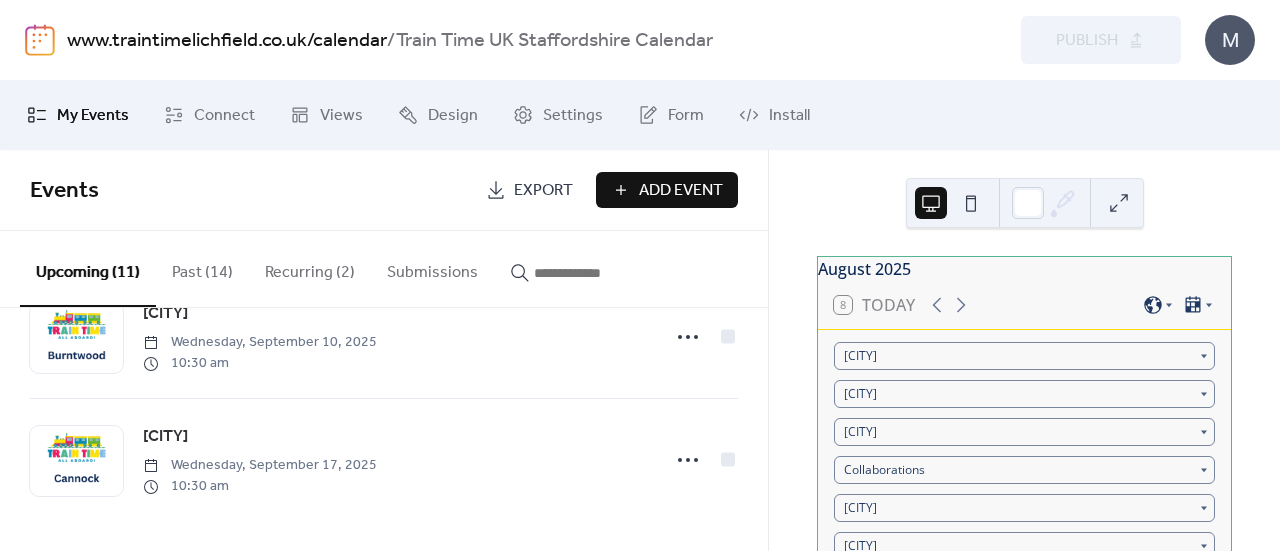 scroll, scrollTop: 0, scrollLeft: 0, axis: both 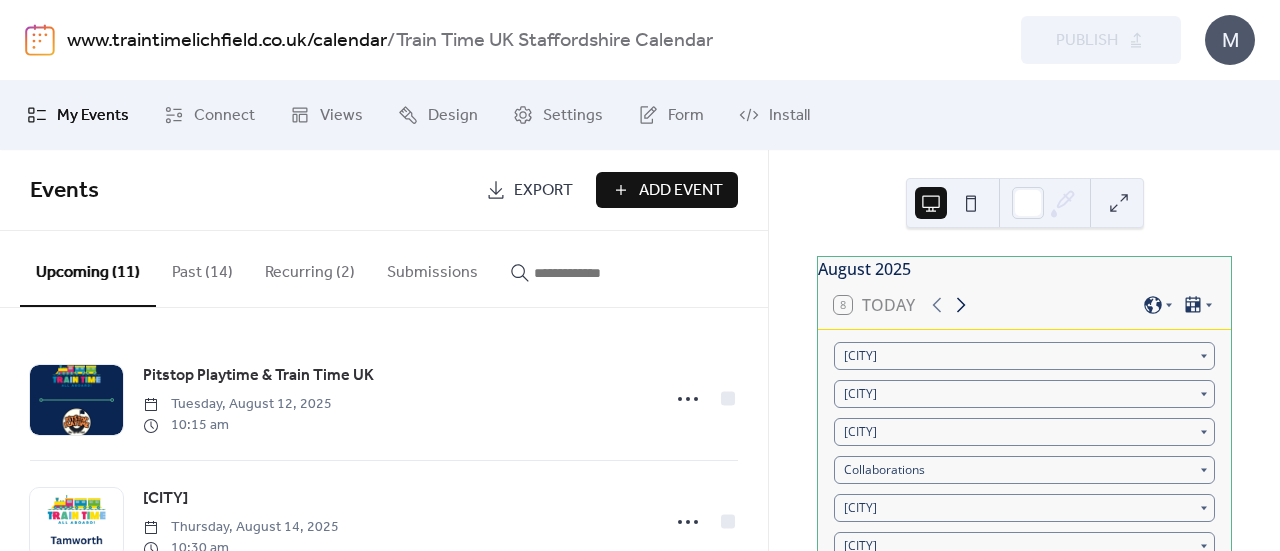 click 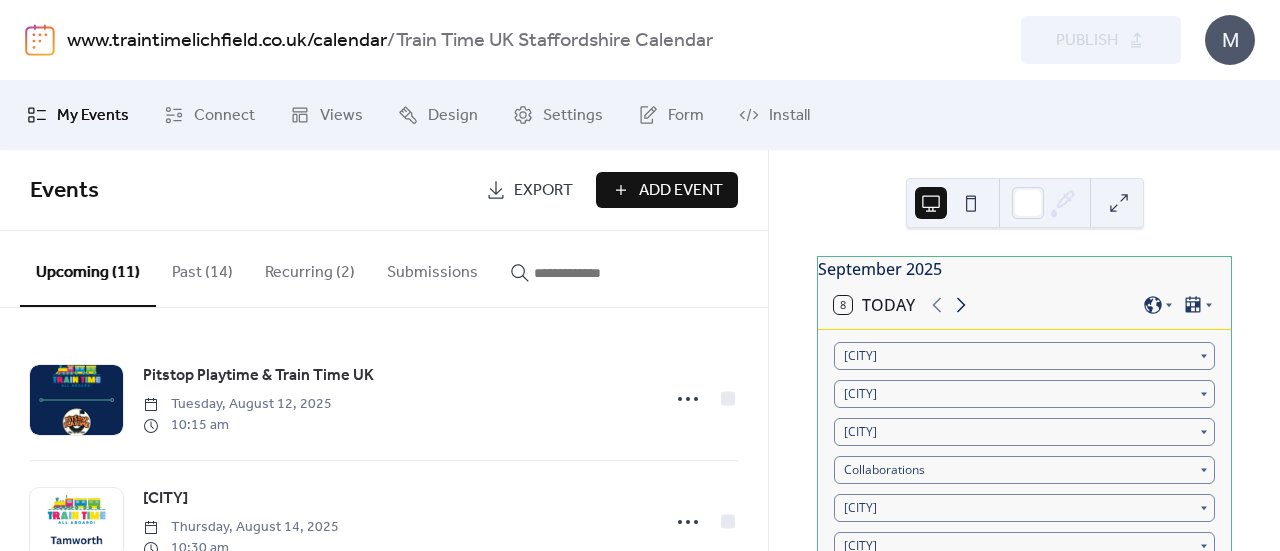 click 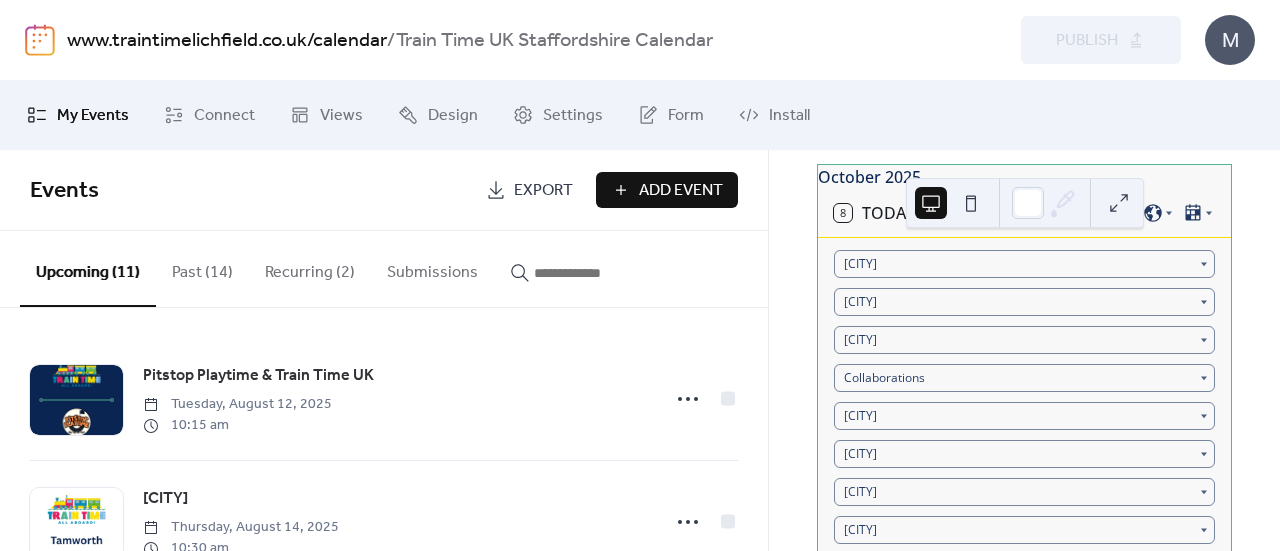 scroll, scrollTop: 0, scrollLeft: 0, axis: both 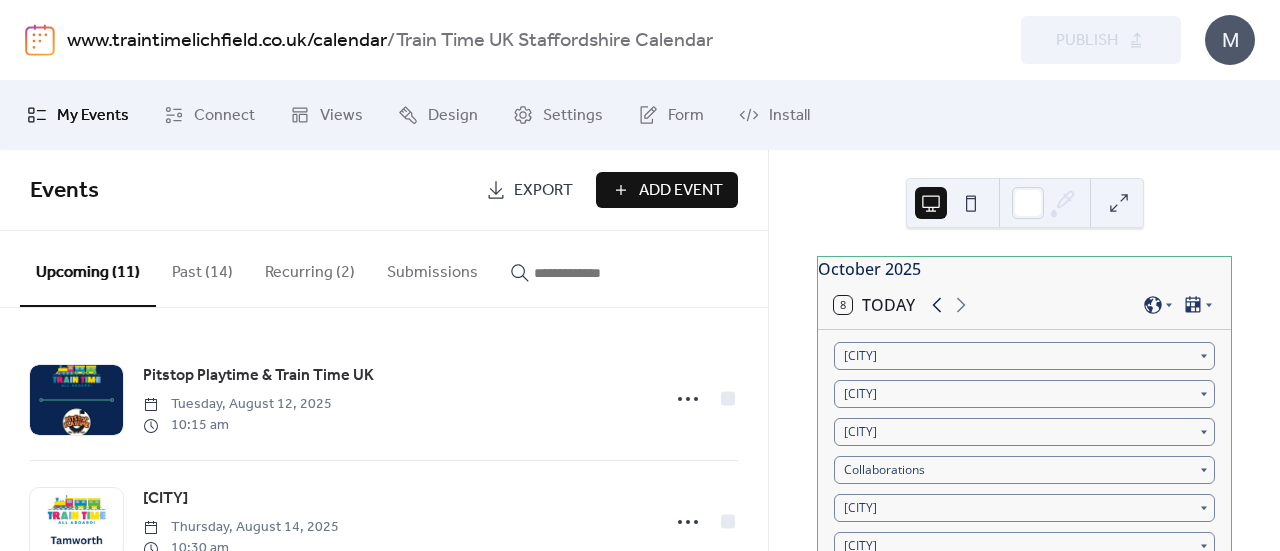 click 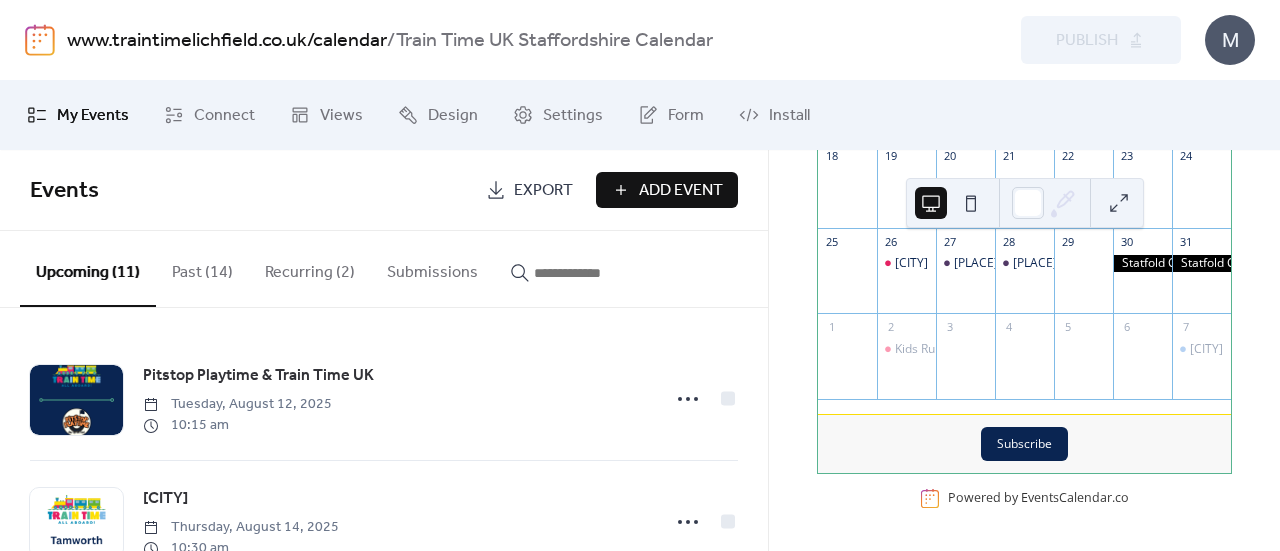 scroll, scrollTop: 0, scrollLeft: 0, axis: both 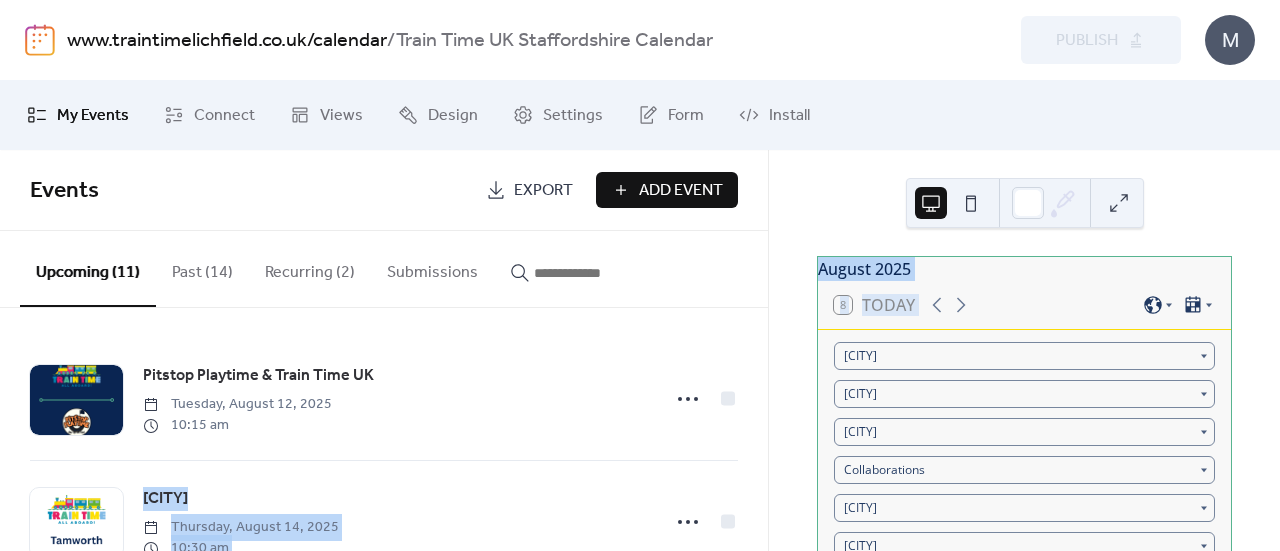 drag, startPoint x: 761, startPoint y: 332, endPoint x: 775, endPoint y: 372, distance: 42.379242 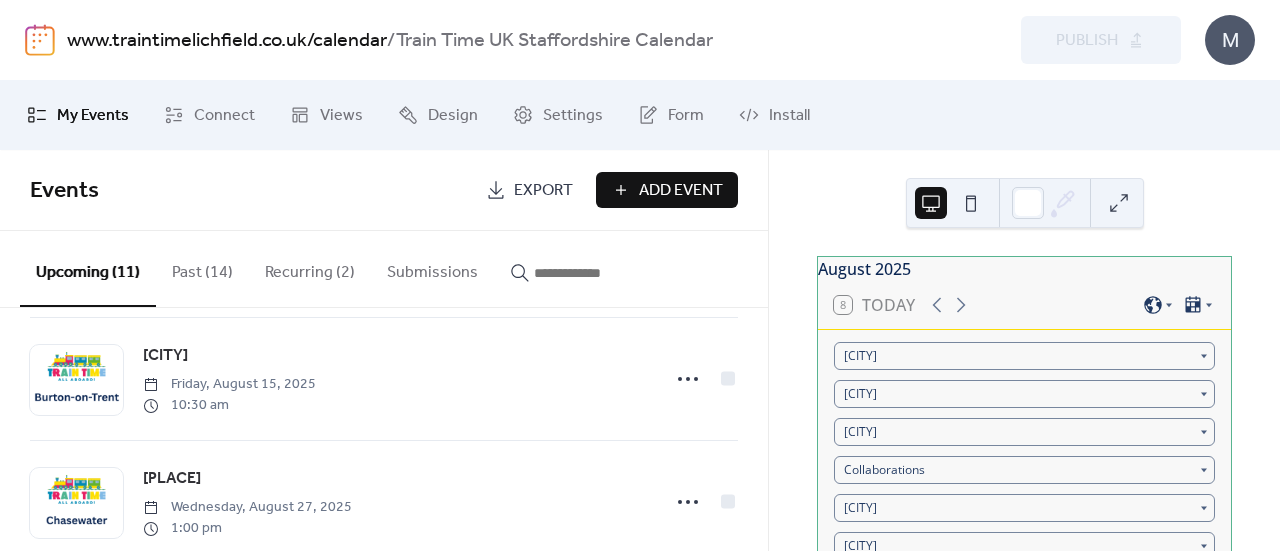scroll, scrollTop: 308, scrollLeft: 0, axis: vertical 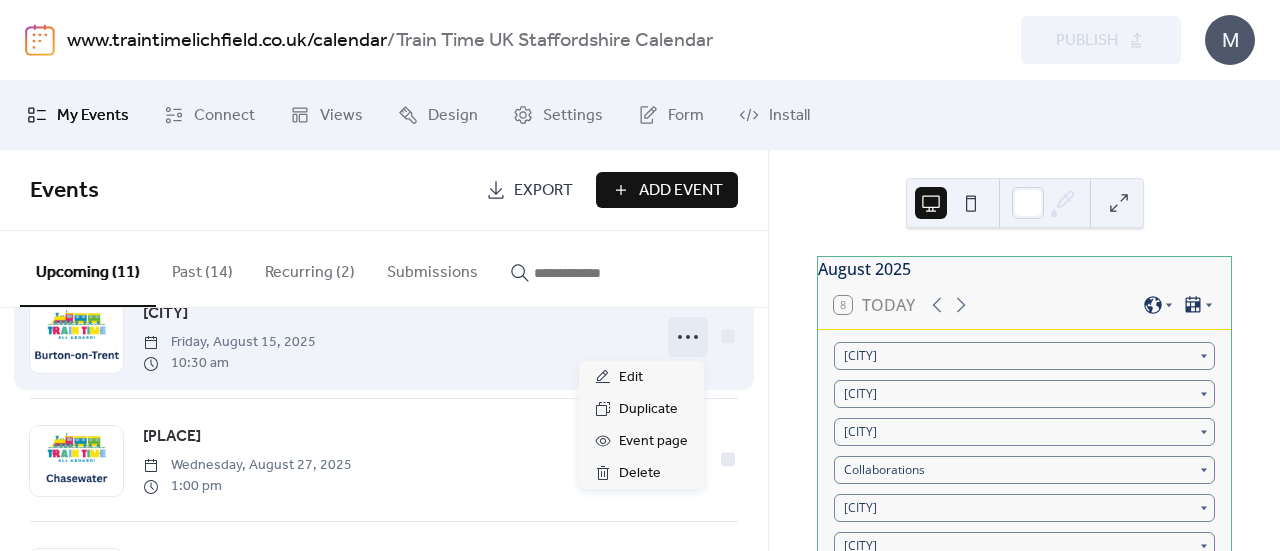 click 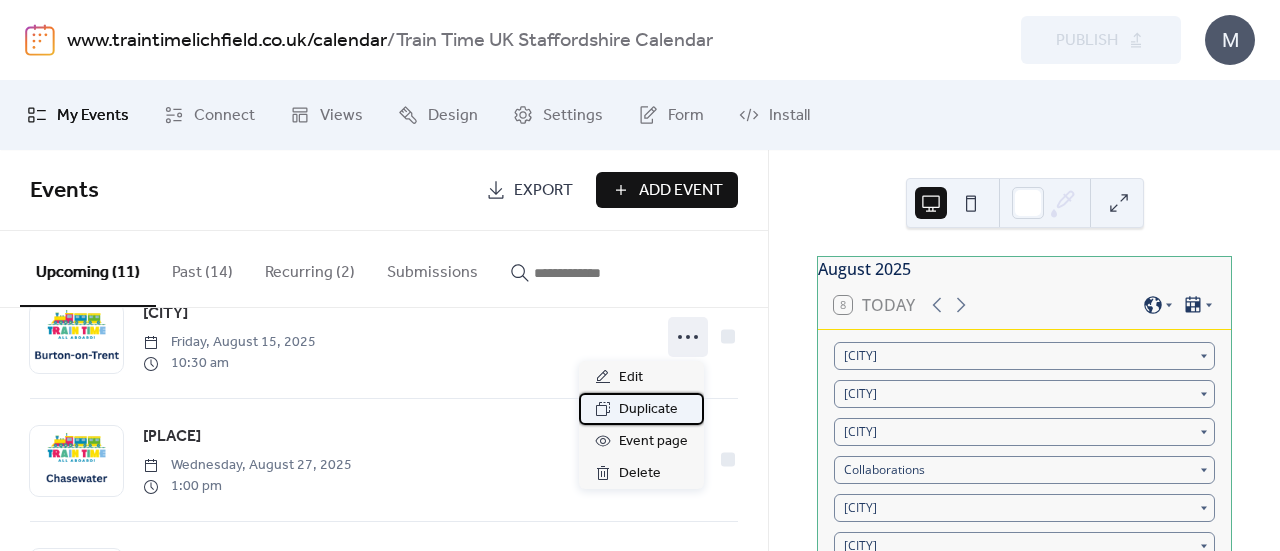 click on "Duplicate" at bounding box center [648, 410] 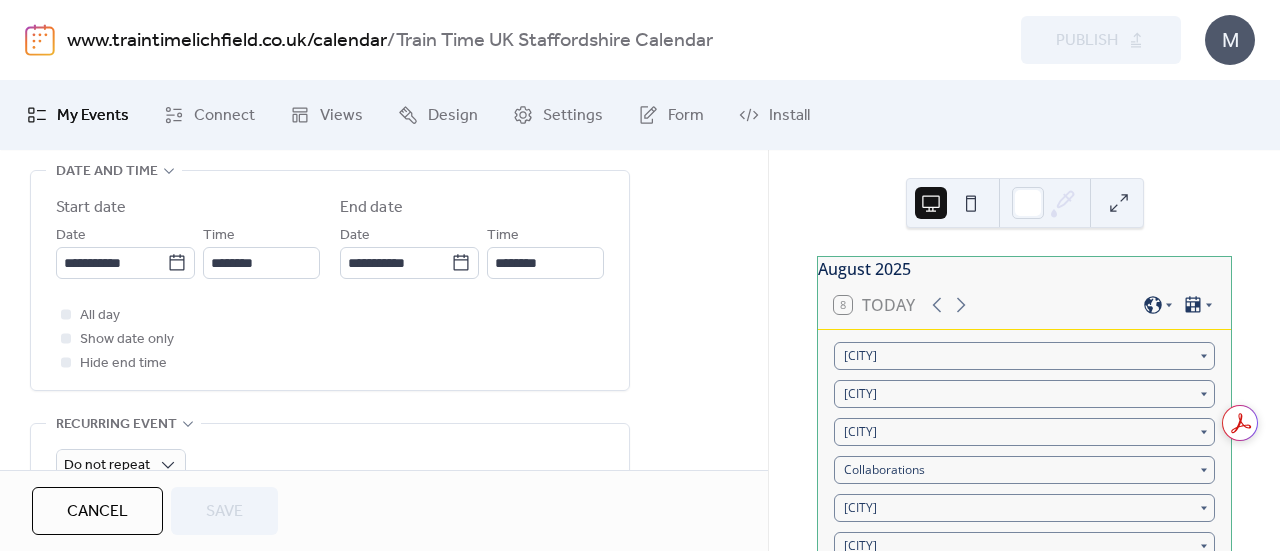 scroll, scrollTop: 703, scrollLeft: 0, axis: vertical 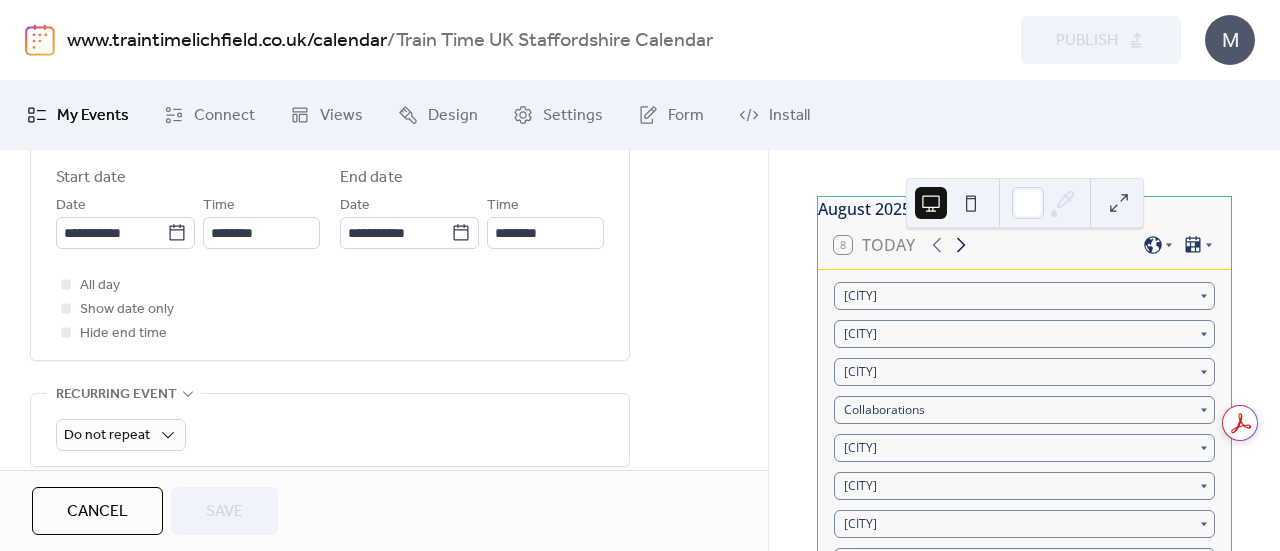 click 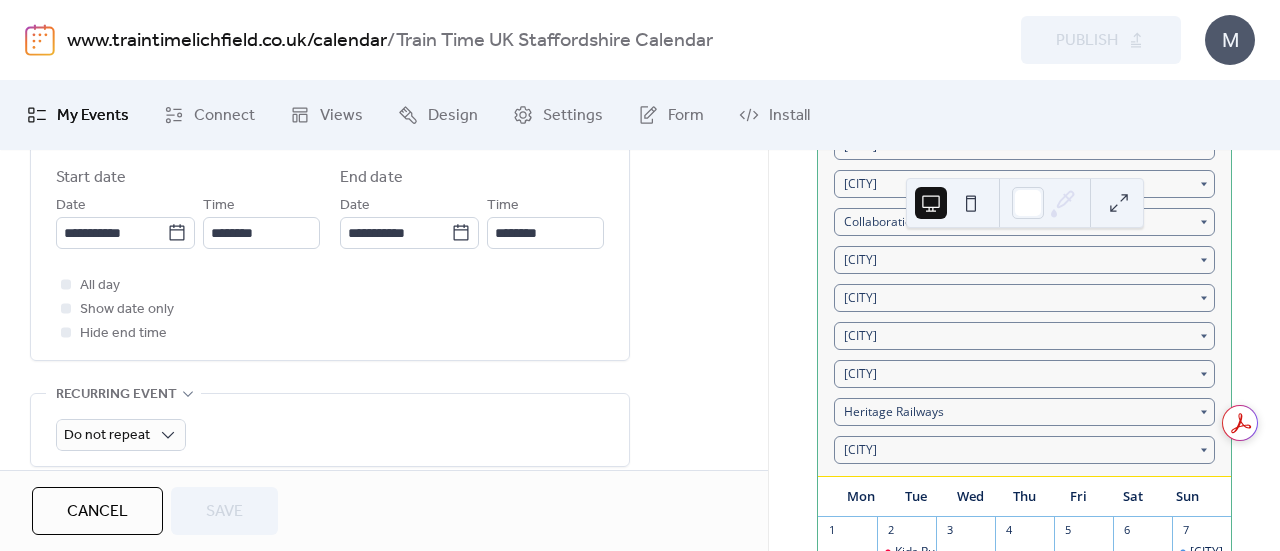 scroll, scrollTop: 0, scrollLeft: 0, axis: both 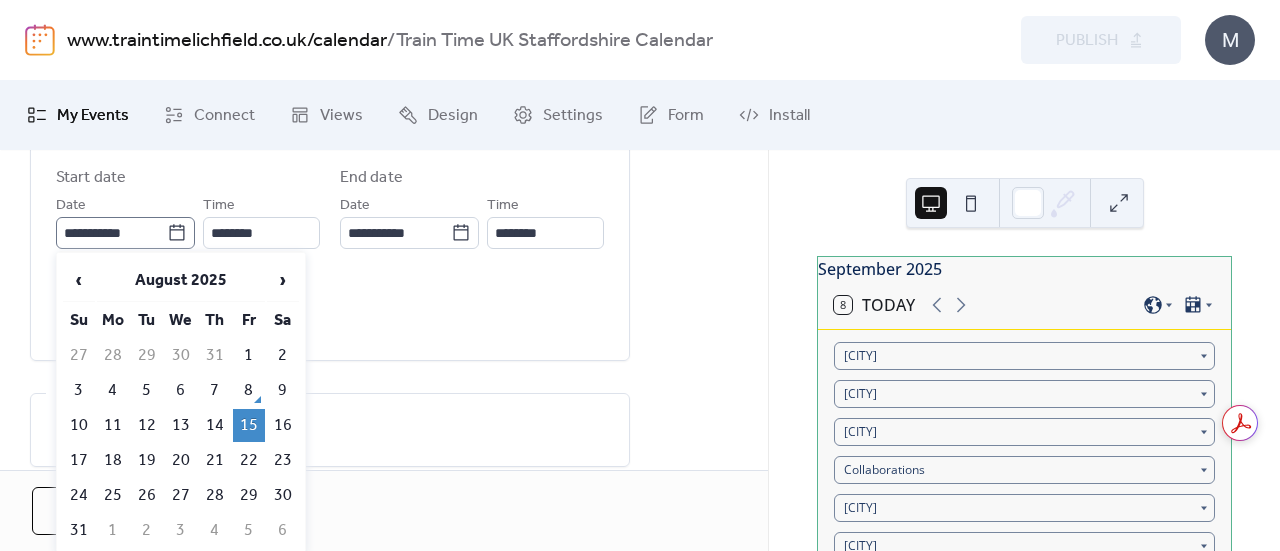 click 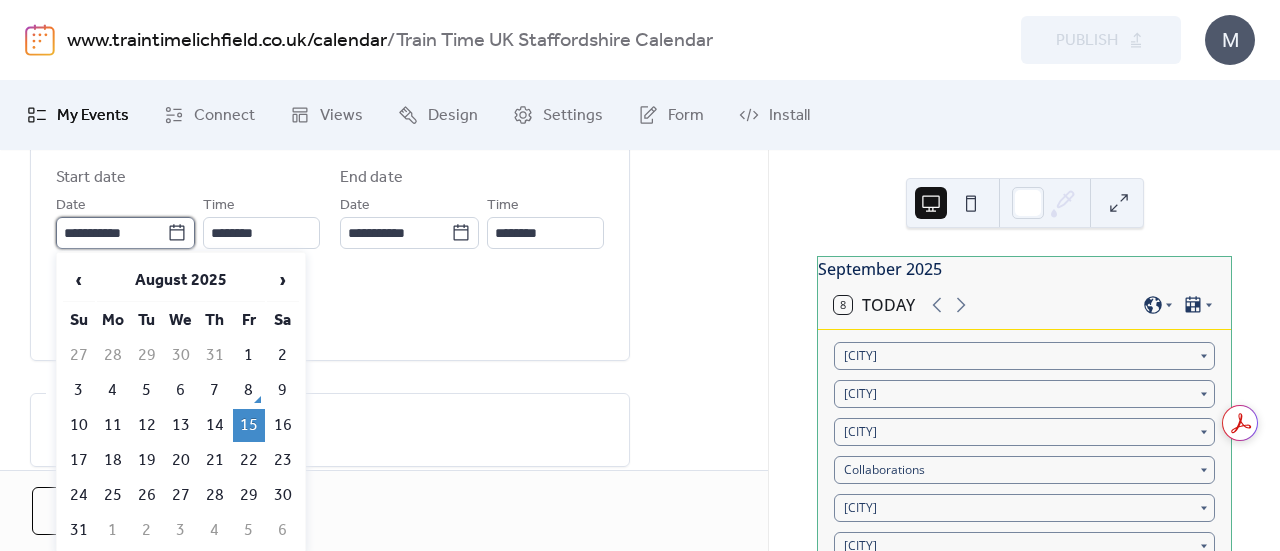 click on "**********" at bounding box center [111, 233] 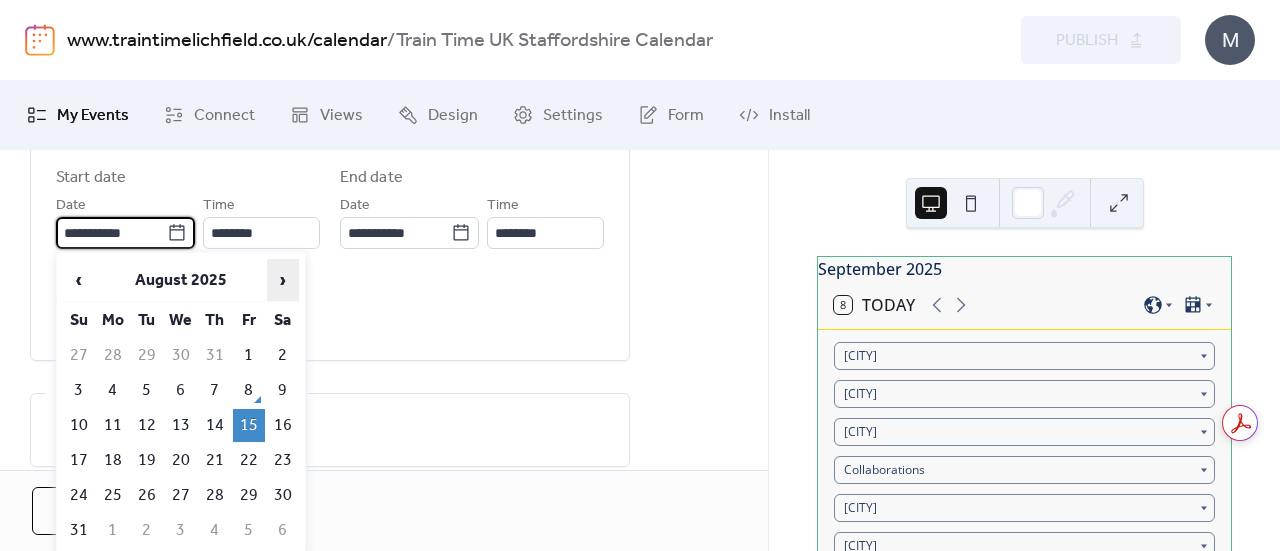 click on "›" at bounding box center (283, 280) 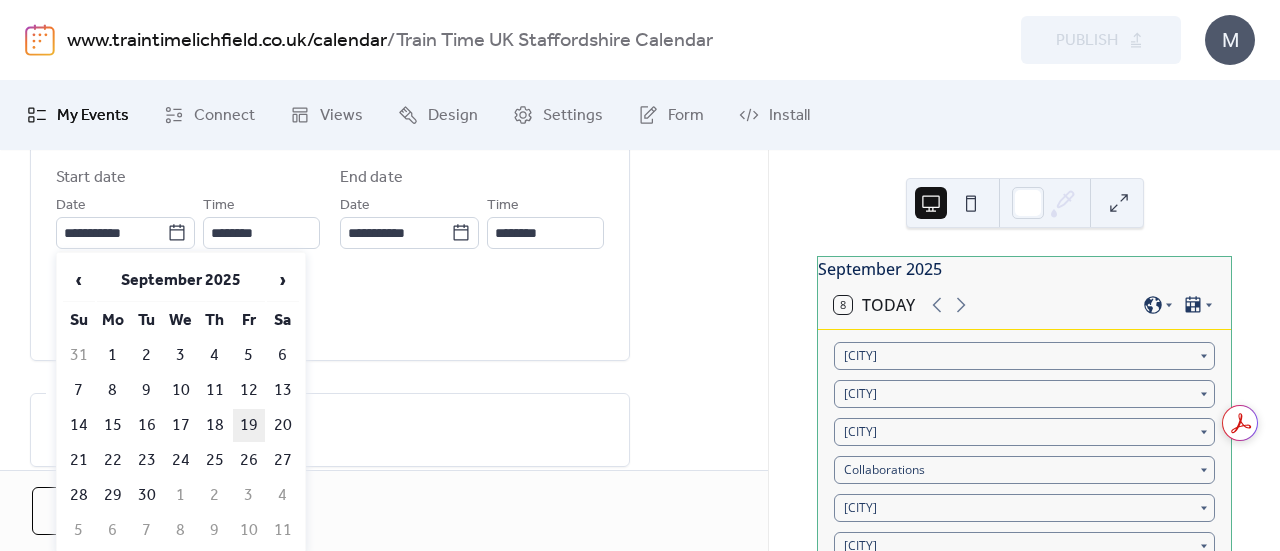 click on "19" at bounding box center (249, 425) 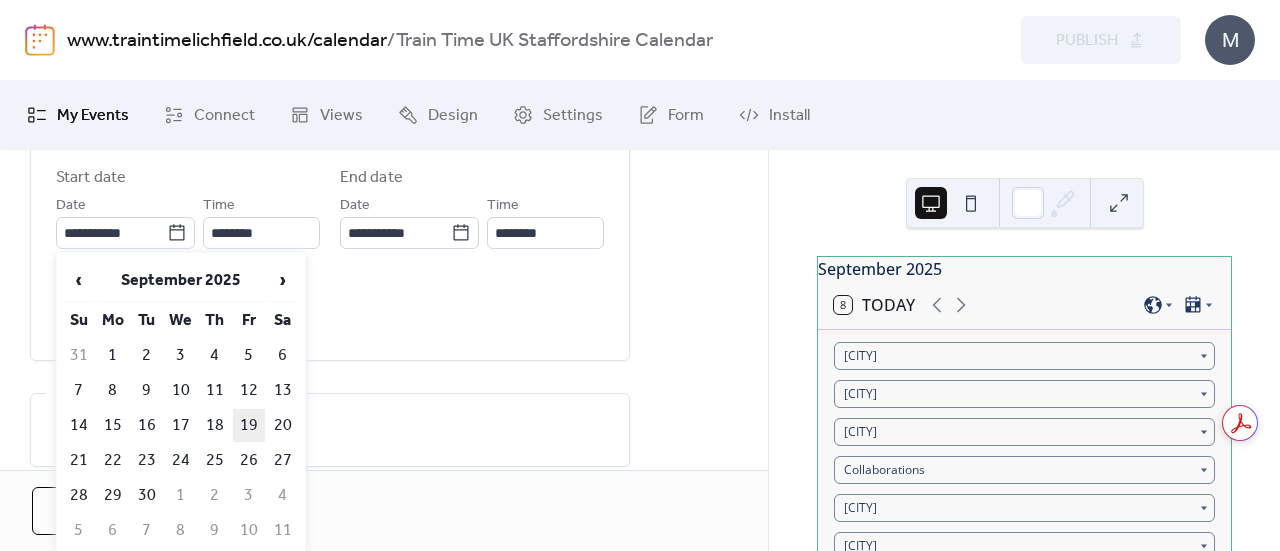 type on "**********" 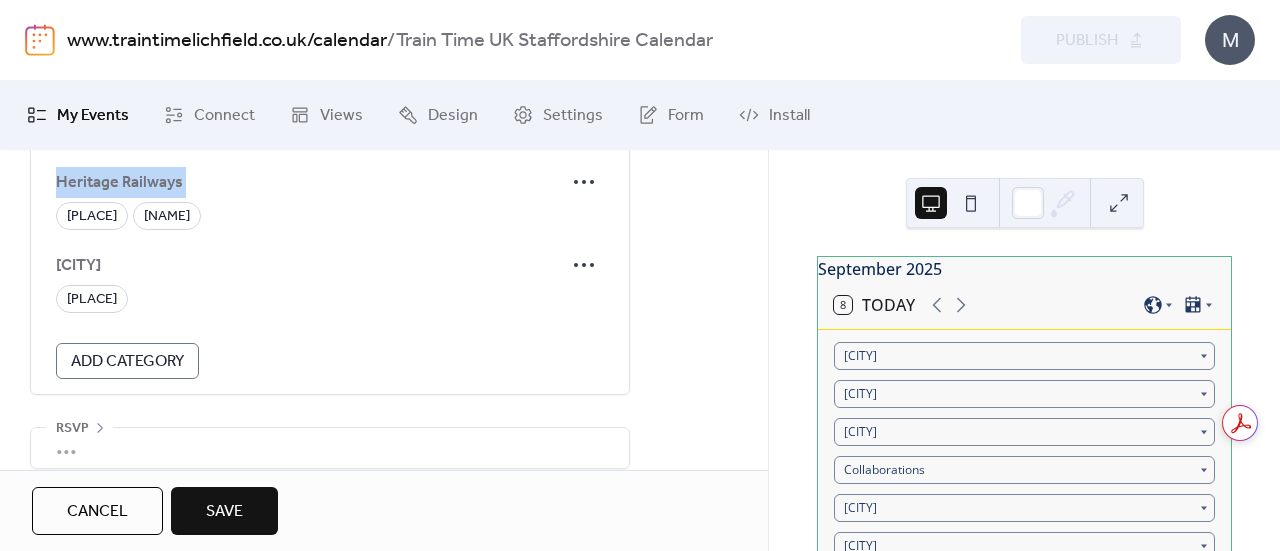 scroll, scrollTop: 2053, scrollLeft: 0, axis: vertical 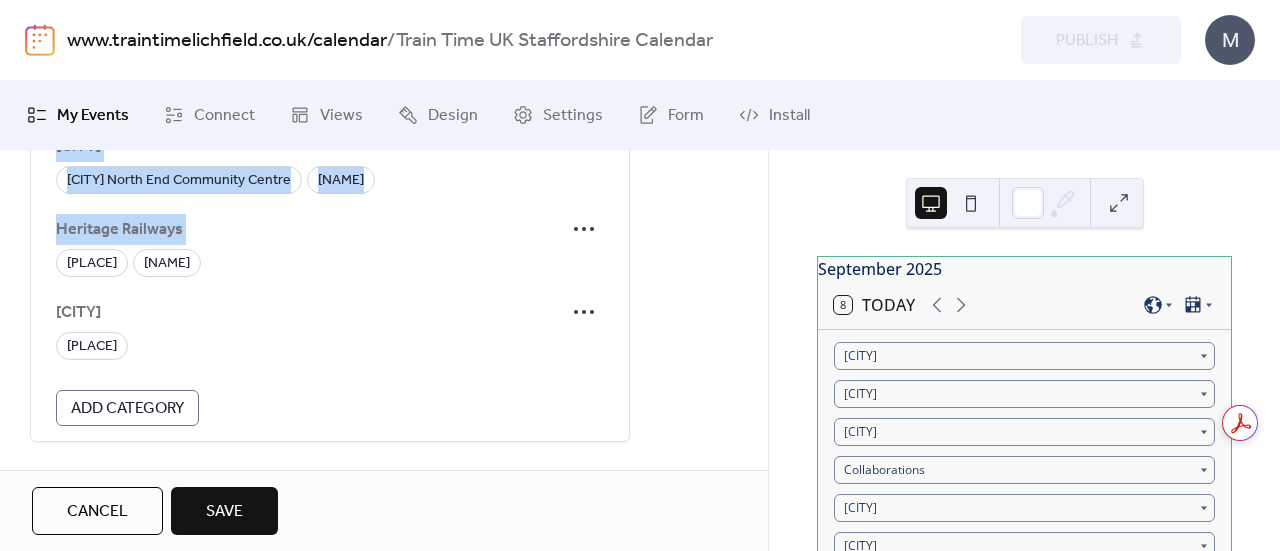 drag, startPoint x: 761, startPoint y: 455, endPoint x: 764, endPoint y: 158, distance: 297.01514 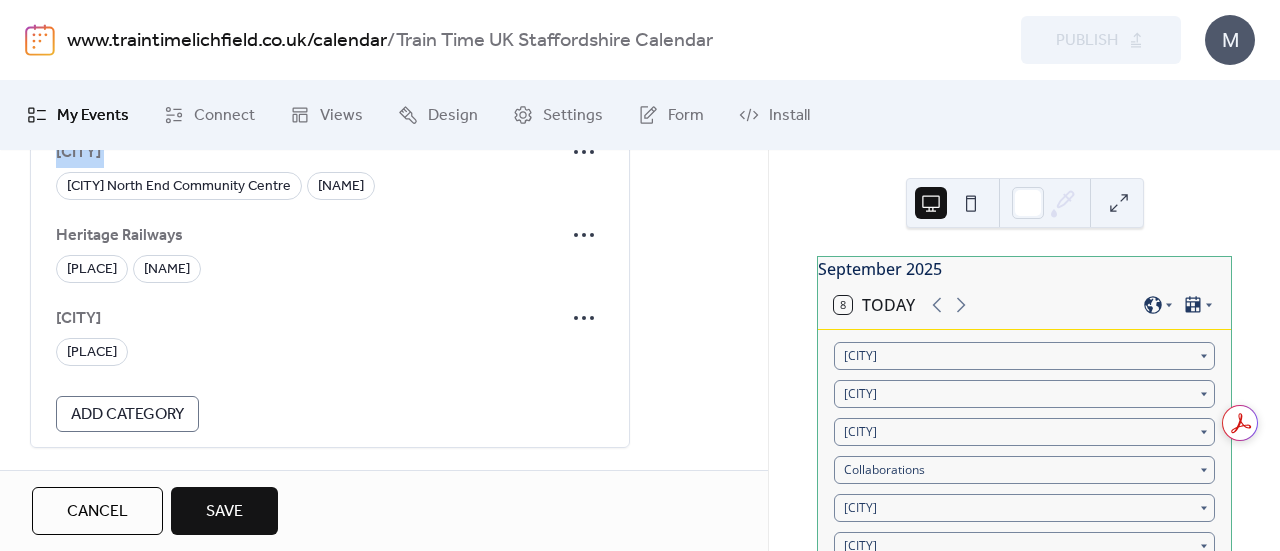 click on "**********" at bounding box center (384, -624) 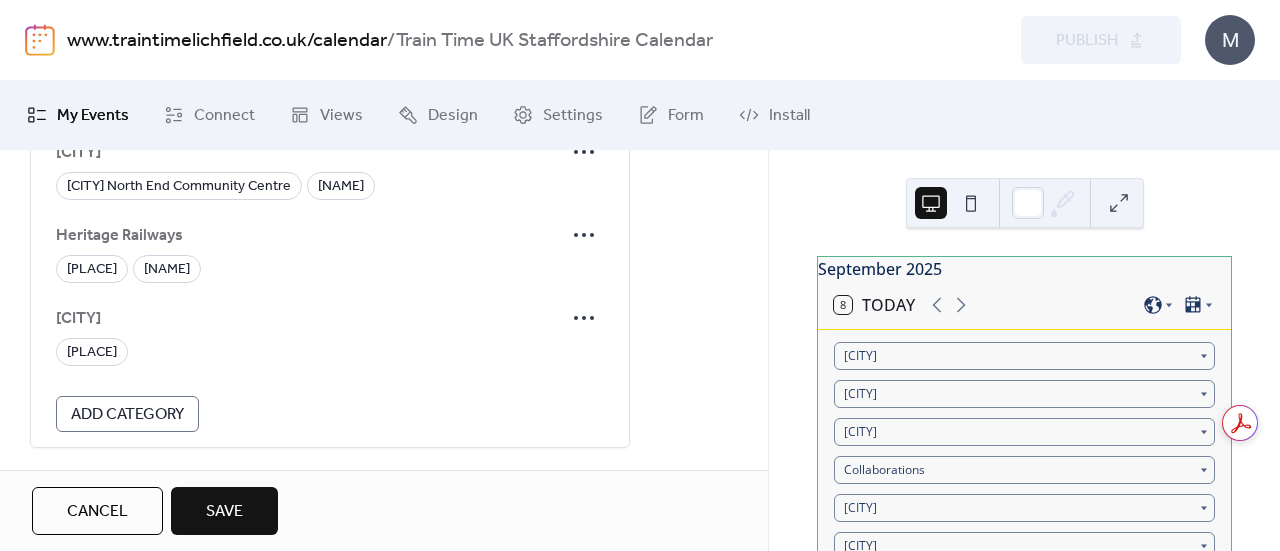 click on "**********" at bounding box center (384, -624) 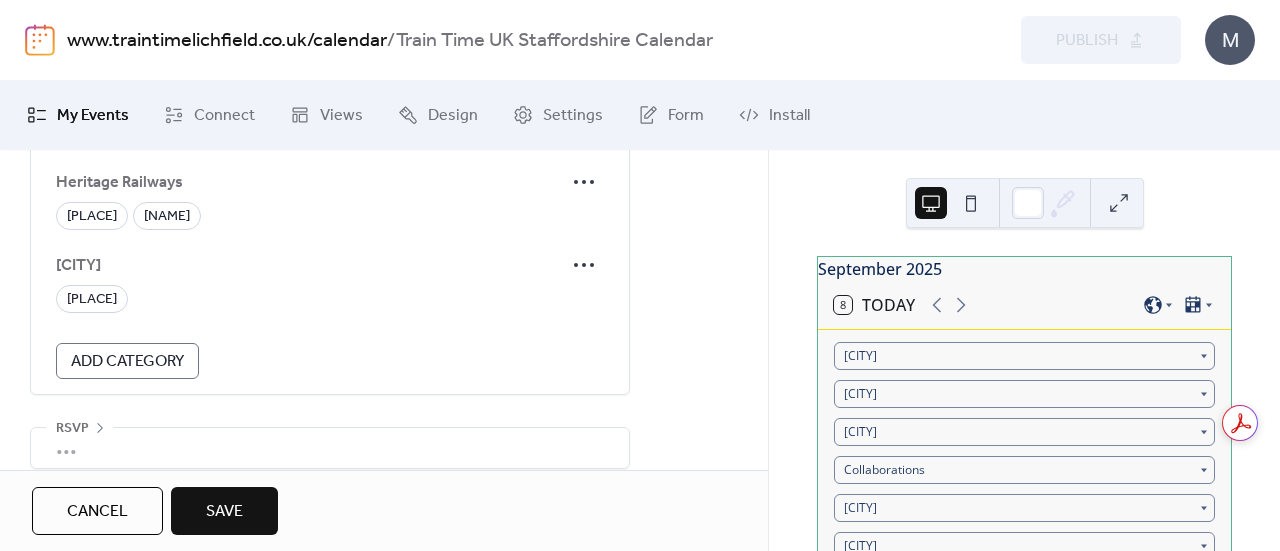 scroll, scrollTop: 2116, scrollLeft: 0, axis: vertical 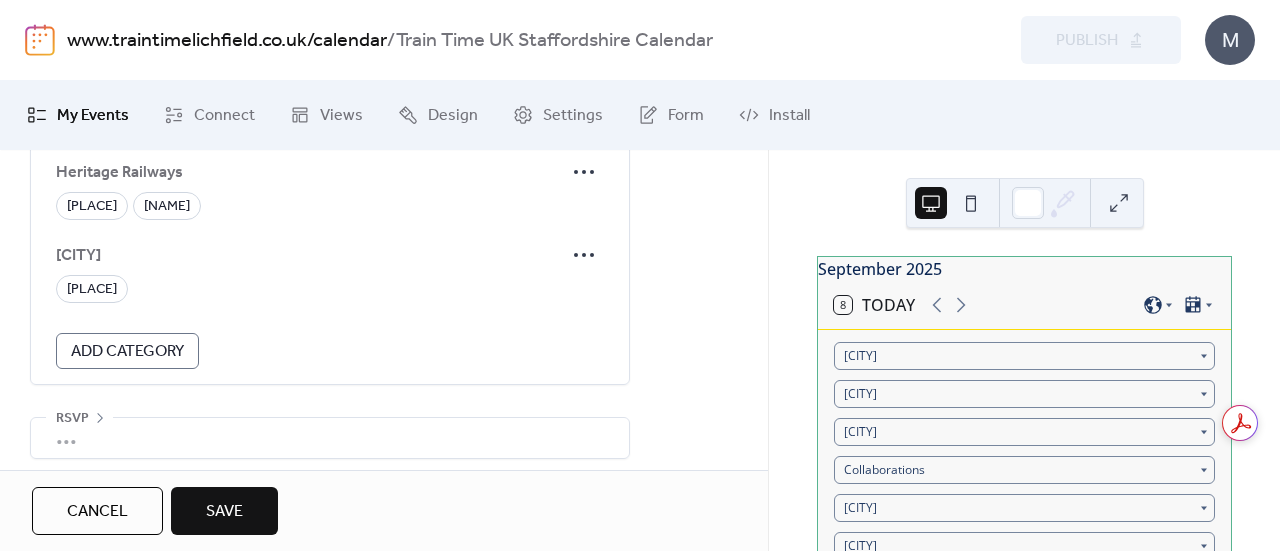 click on "Save" at bounding box center [224, 512] 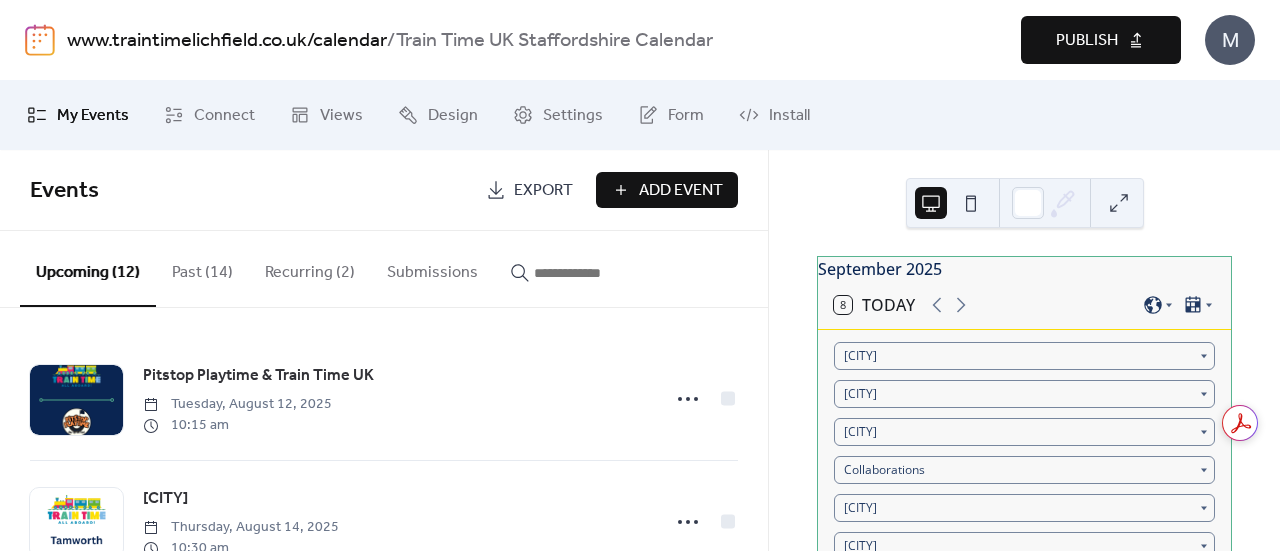click on "Publish" at bounding box center [1101, 40] 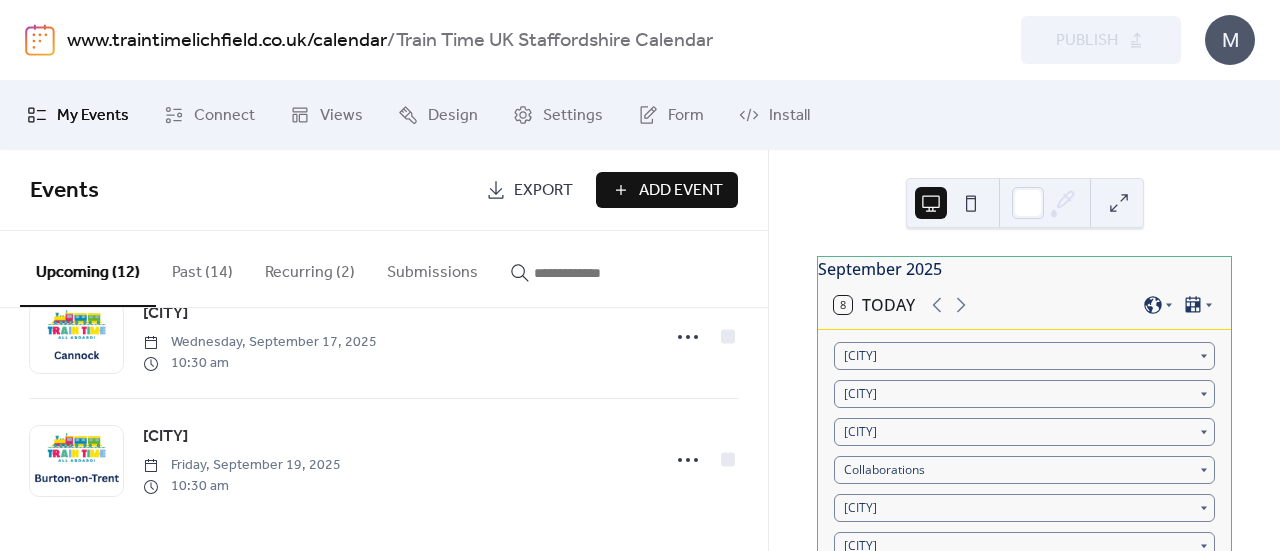 scroll, scrollTop: 0, scrollLeft: 0, axis: both 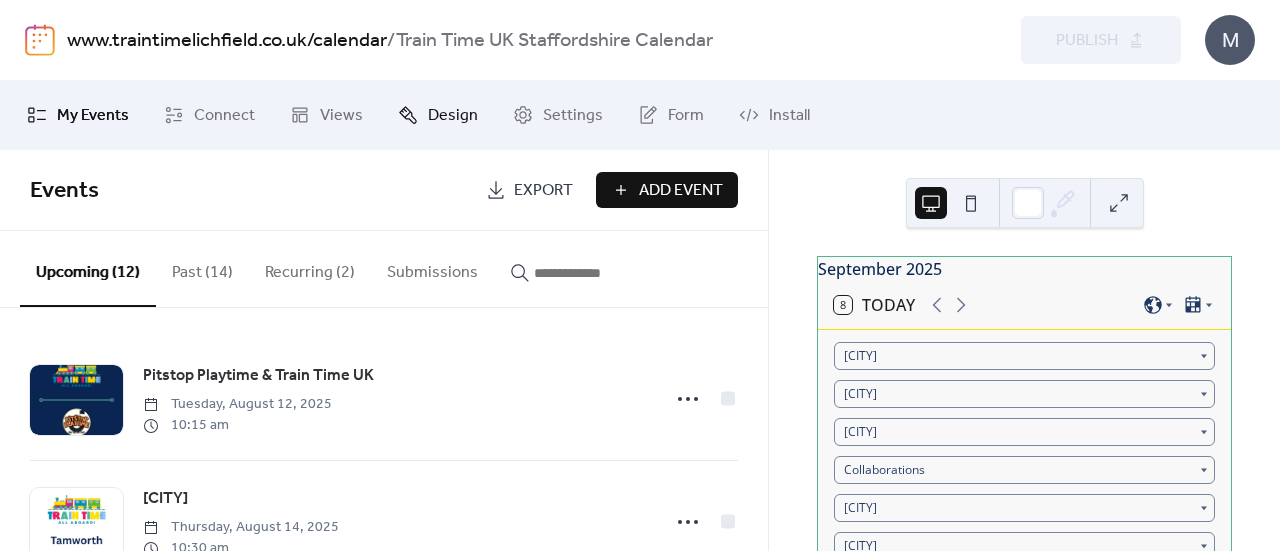 click on "Design" at bounding box center (453, 116) 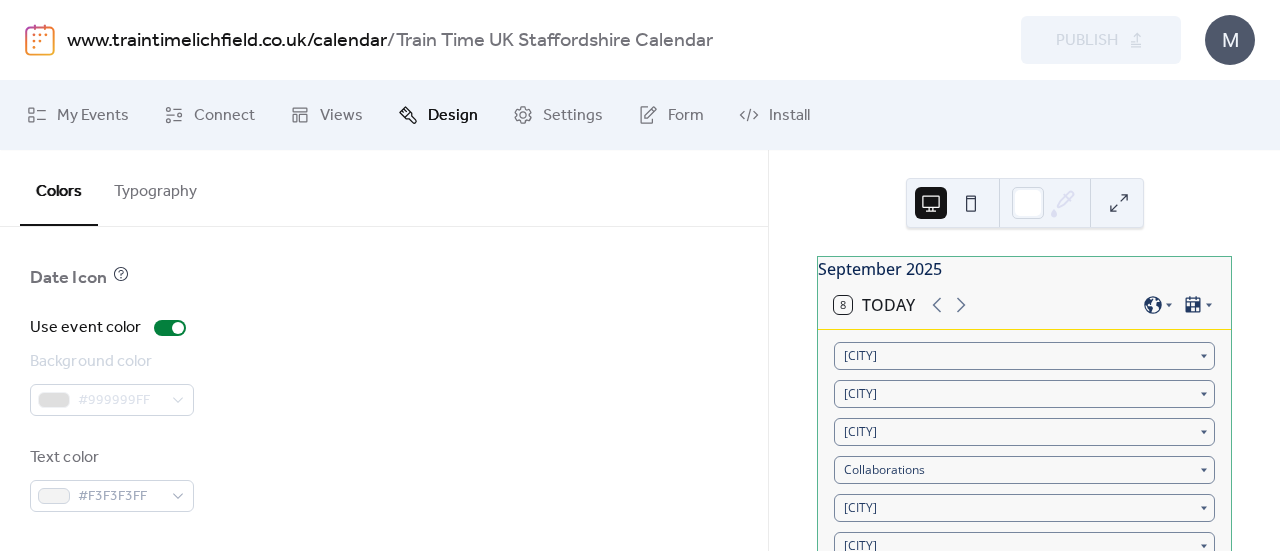 scroll, scrollTop: 0, scrollLeft: 0, axis: both 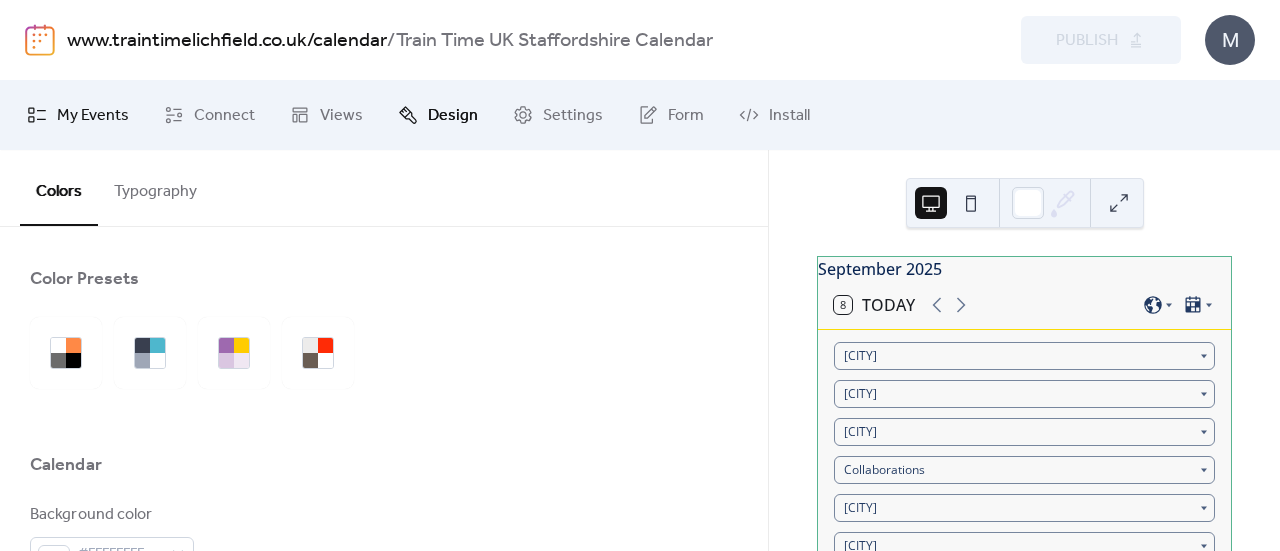 click on "My Events" at bounding box center (93, 116) 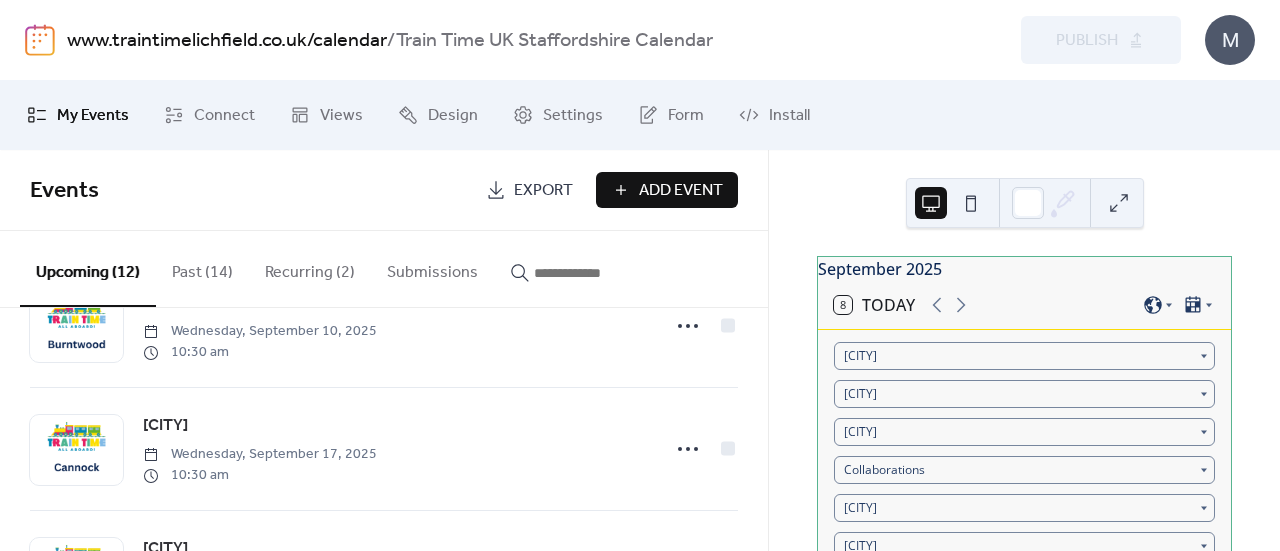 scroll, scrollTop: 1294, scrollLeft: 0, axis: vertical 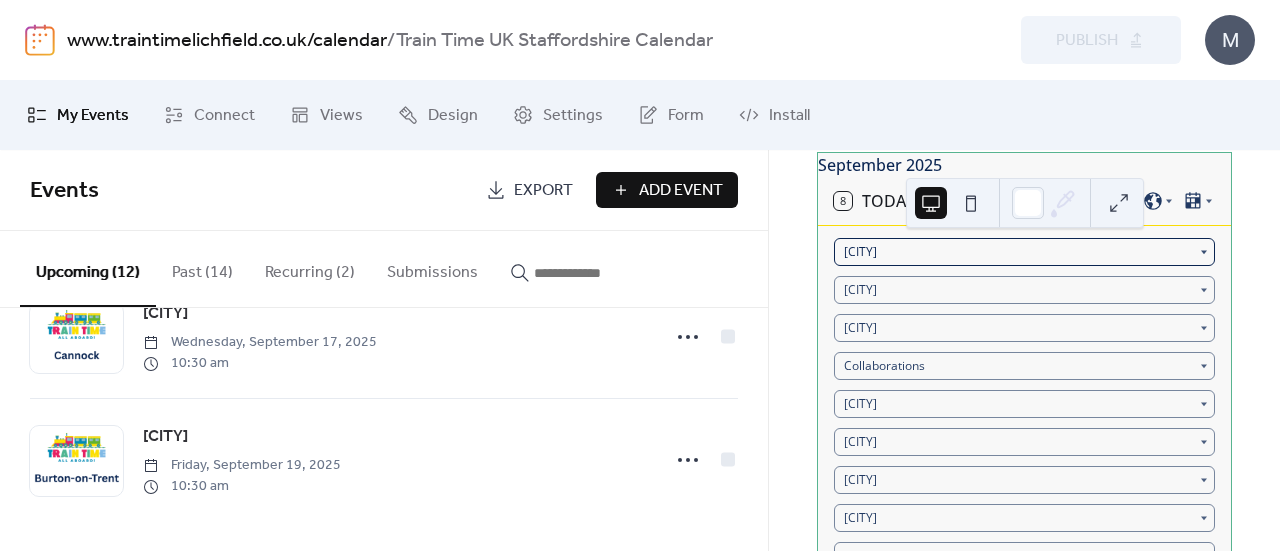click on "[CITY]" at bounding box center (1024, 252) 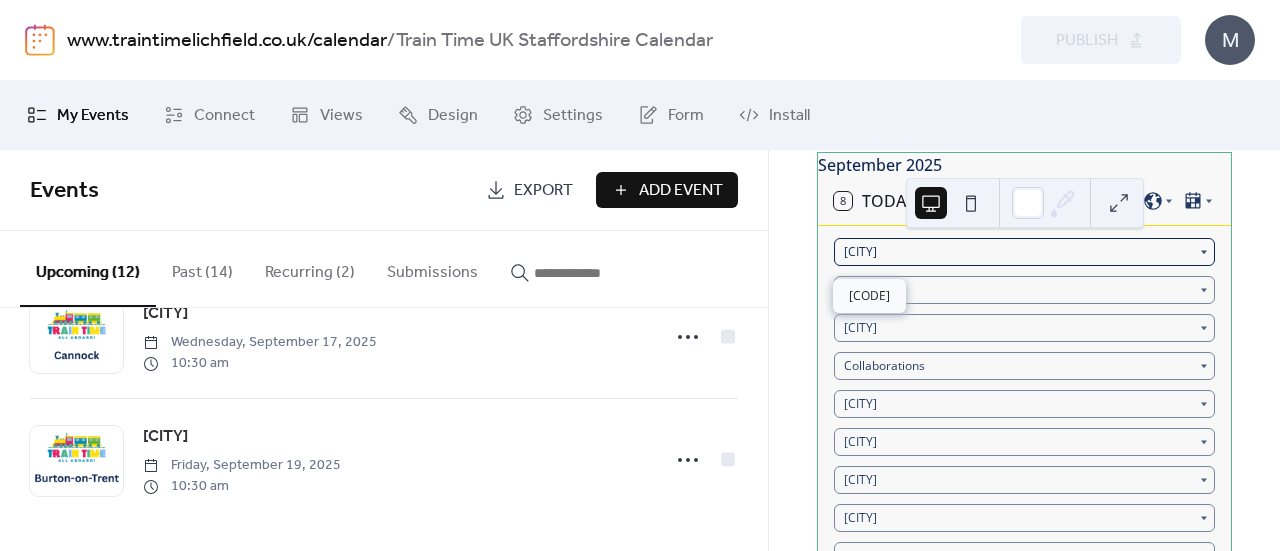 click on "[CITY]" at bounding box center [1024, 252] 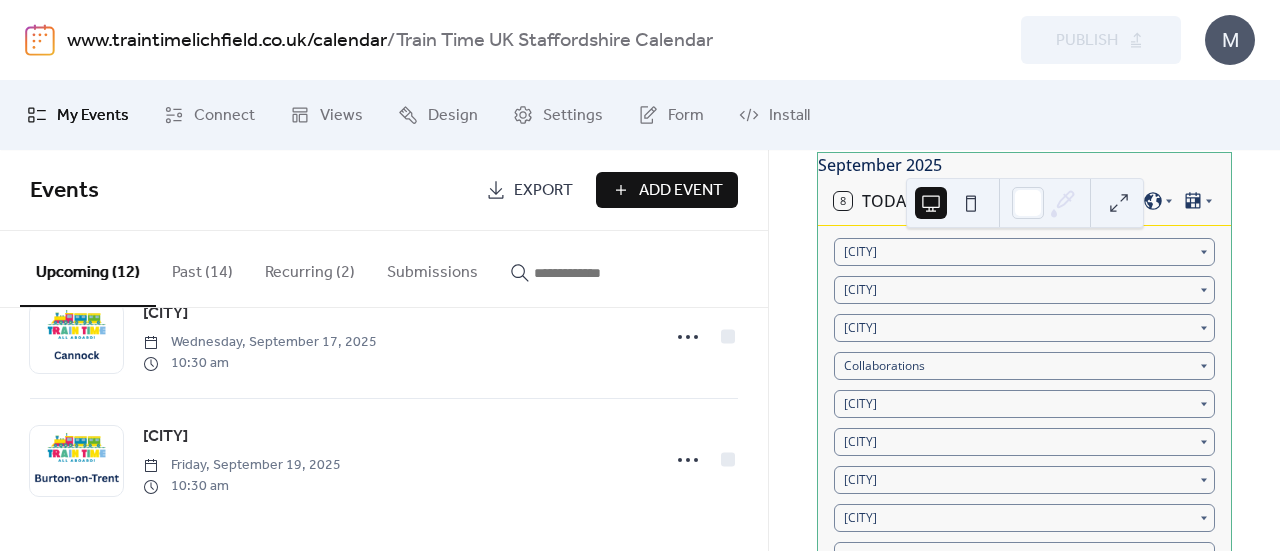 scroll, scrollTop: 0, scrollLeft: 0, axis: both 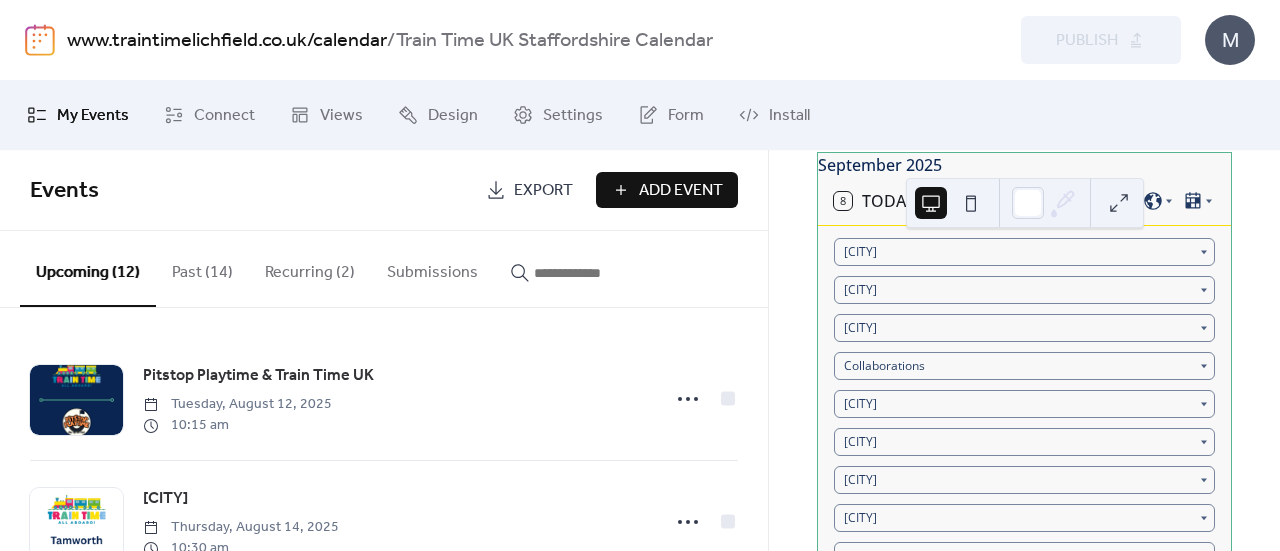 click on "Past (14)" at bounding box center [202, 268] 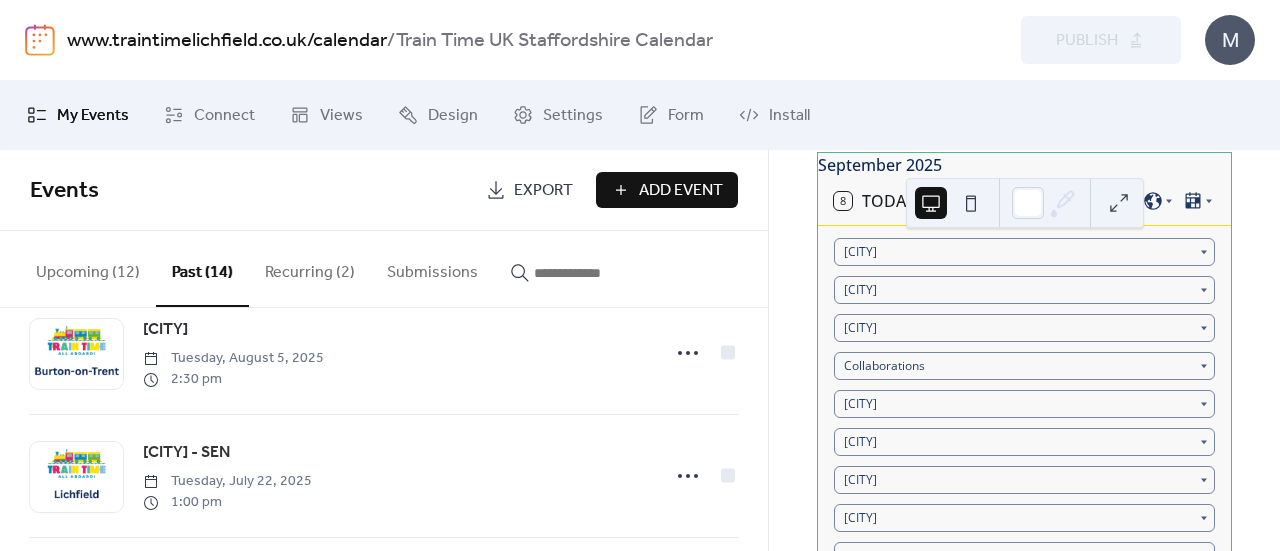 scroll, scrollTop: 293, scrollLeft: 0, axis: vertical 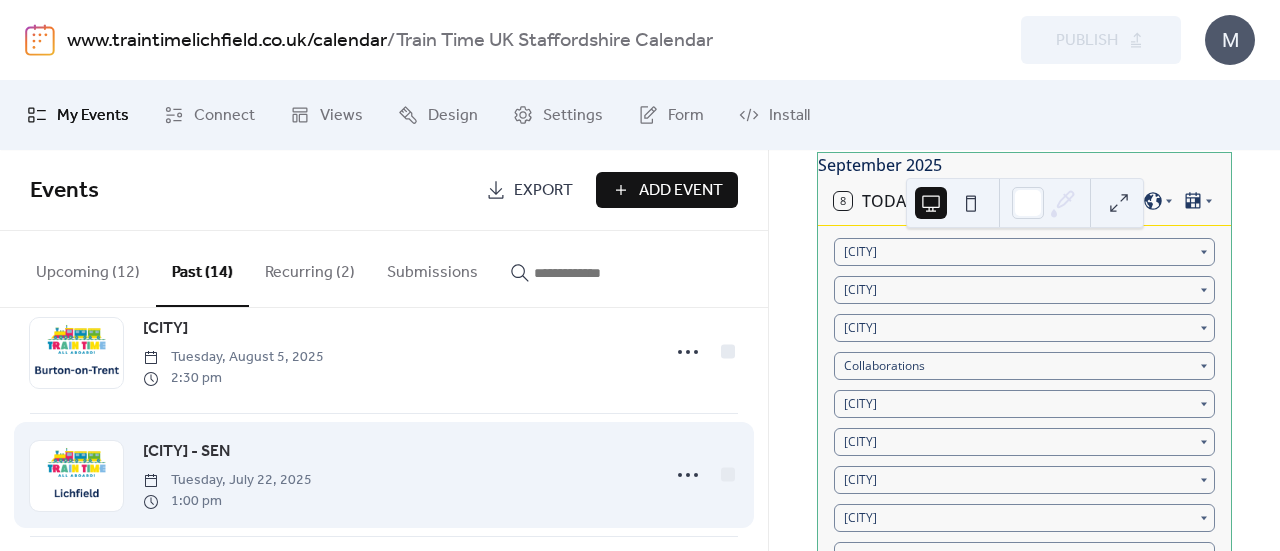 click on "[CITY] - SEN [DAY], [MONTH] [DAY], [YEAR] [HOUR] [AM/PM]" at bounding box center [395, 475] 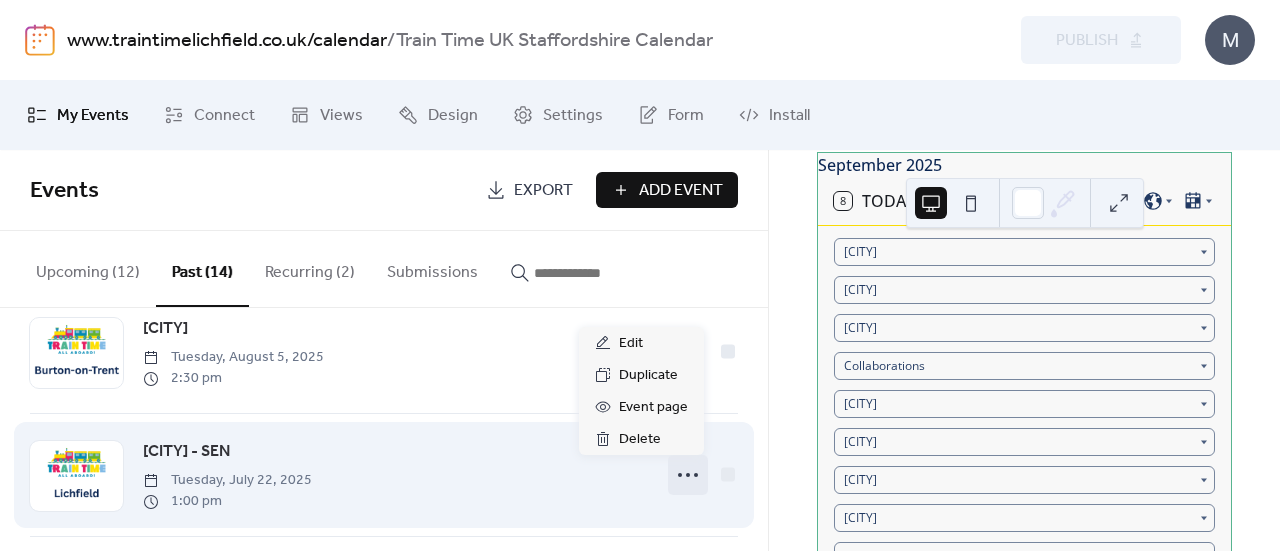 click 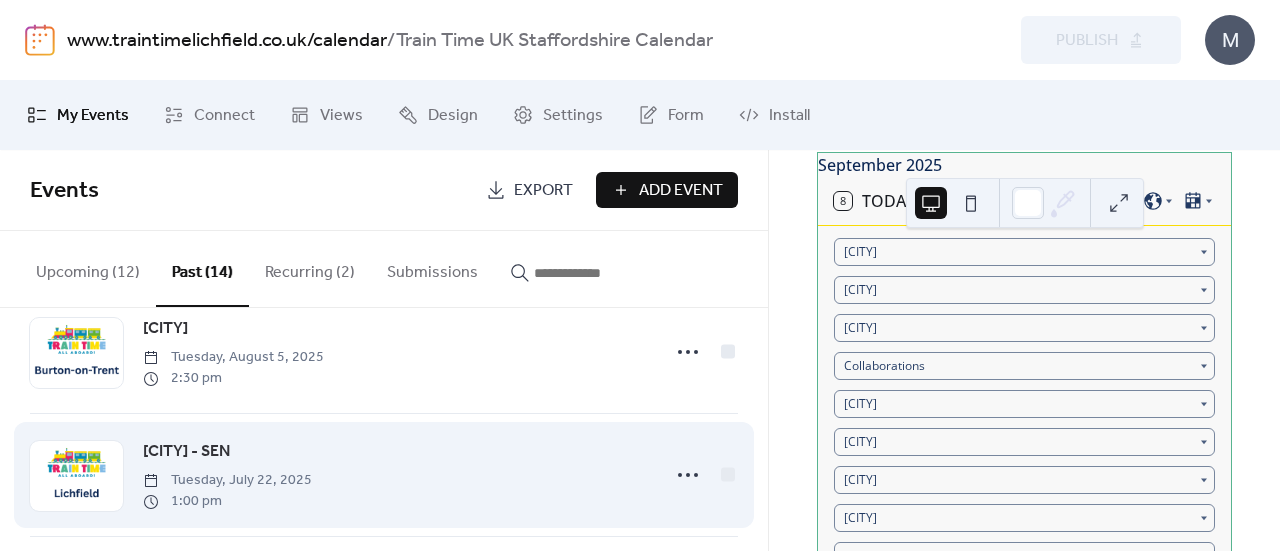 click on "[CITY] - SEN [DAY], [MONTH] [DAY], [YEAR] [HOUR] [AM/PM]" at bounding box center (395, 475) 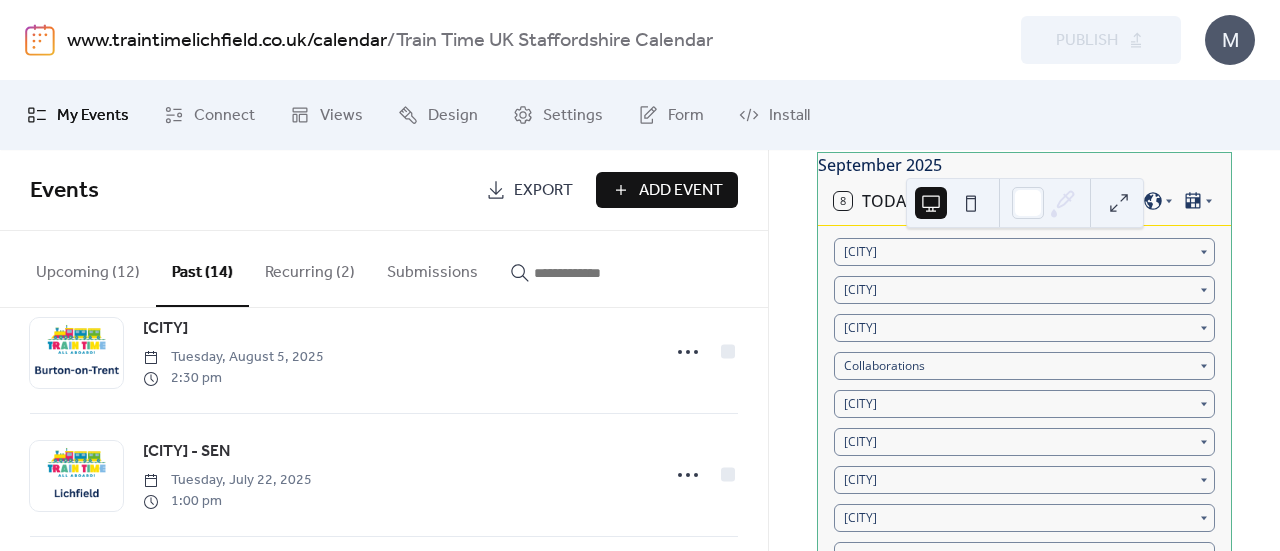 click on "Upcoming (12)" at bounding box center [88, 268] 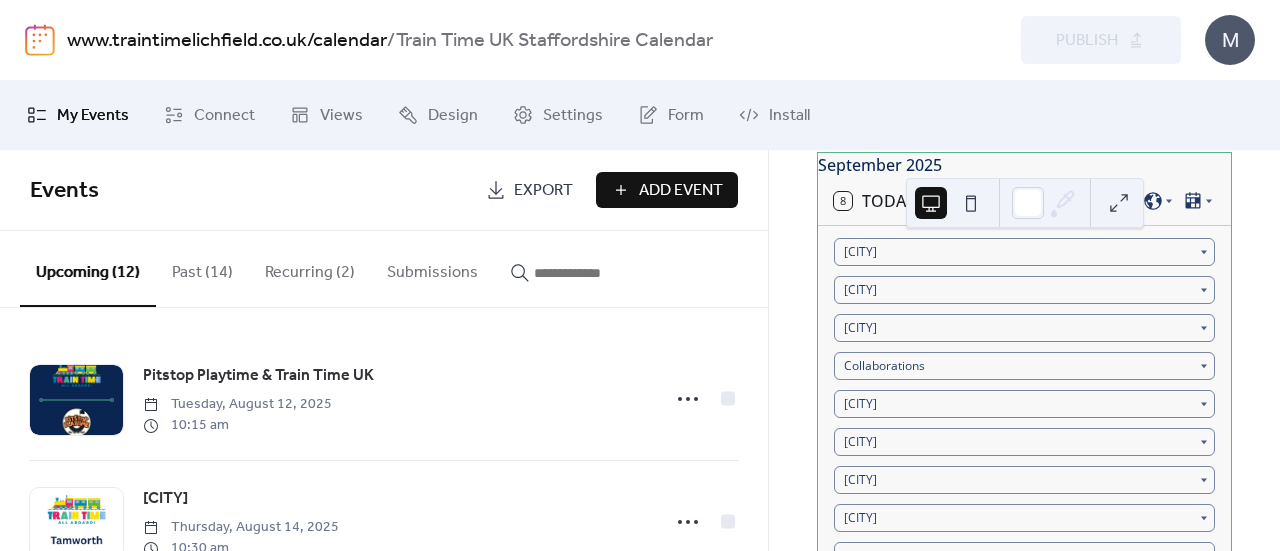 scroll, scrollTop: 1294, scrollLeft: 0, axis: vertical 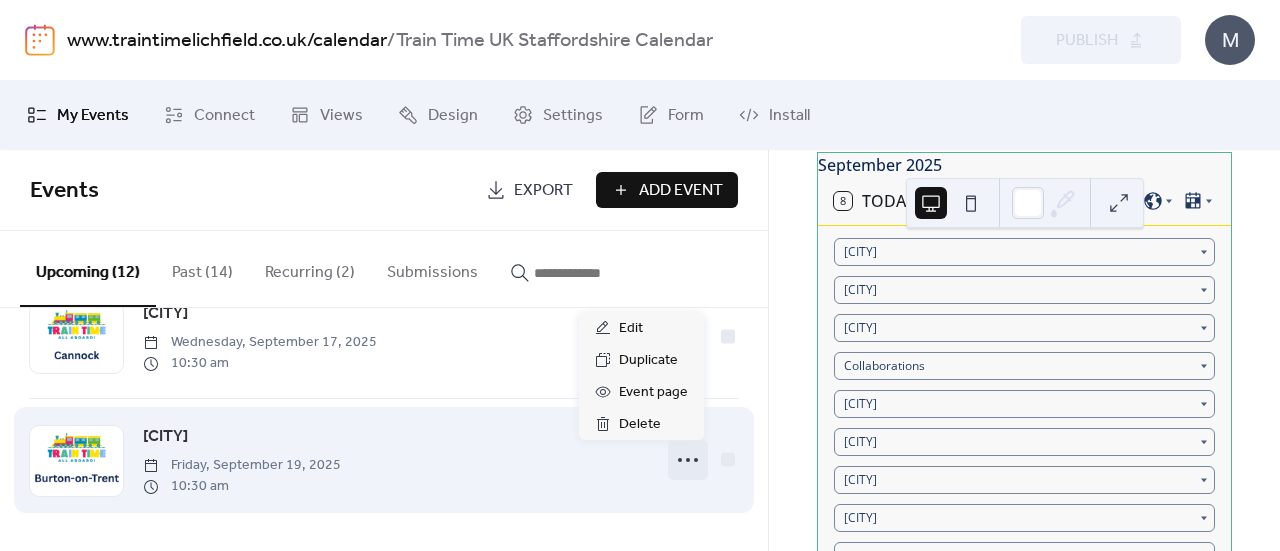 click 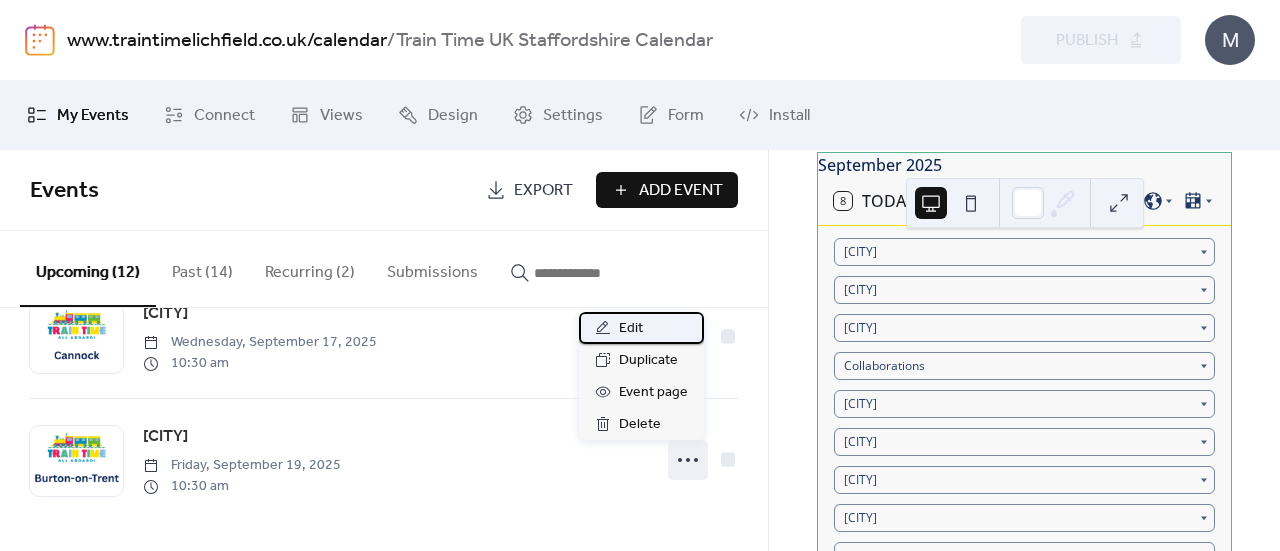 click on "Edit" at bounding box center [631, 329] 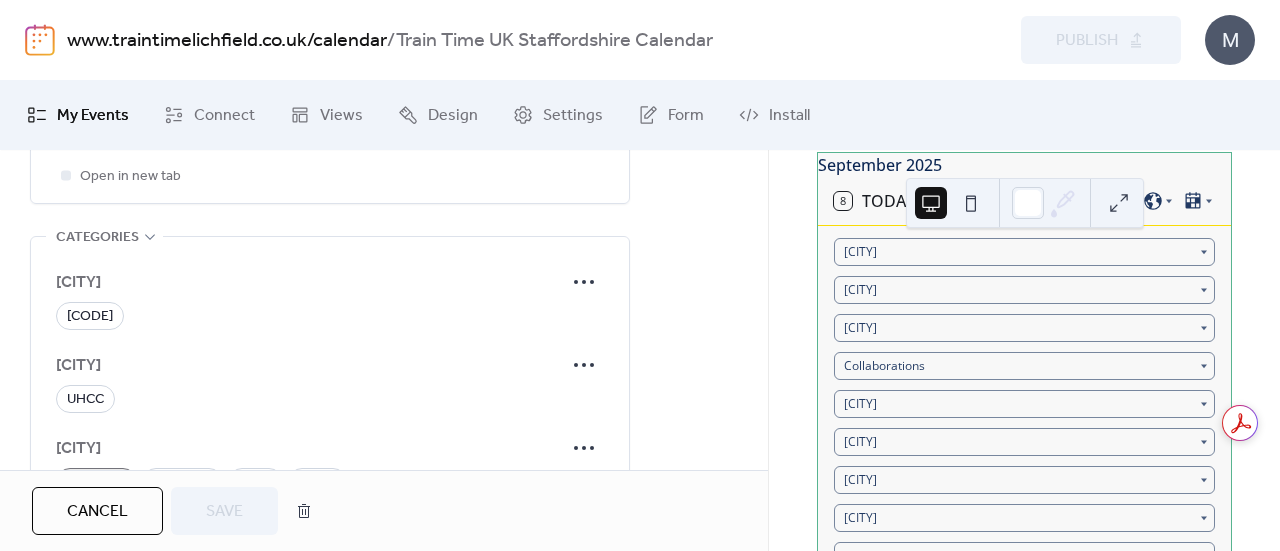 scroll, scrollTop: 1382, scrollLeft: 0, axis: vertical 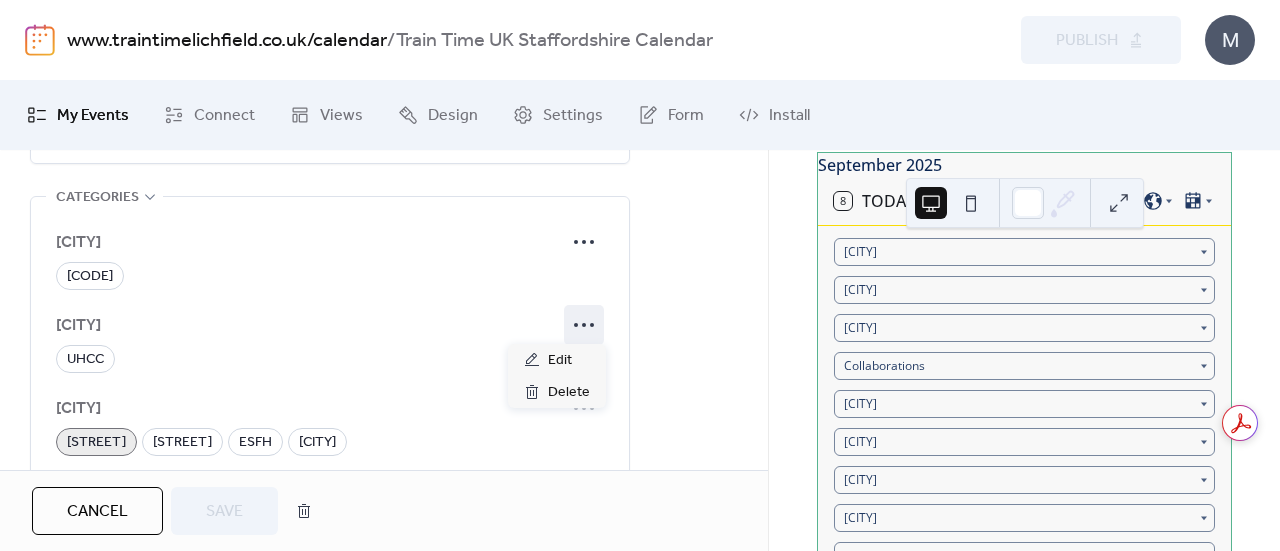 click 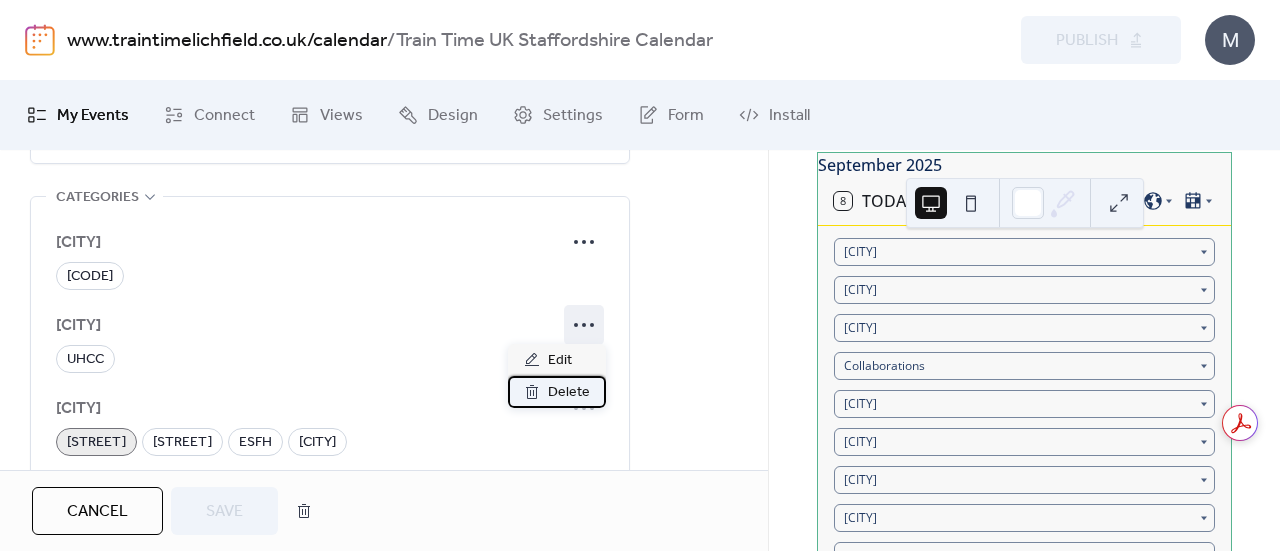 click on "Delete" at bounding box center [569, 393] 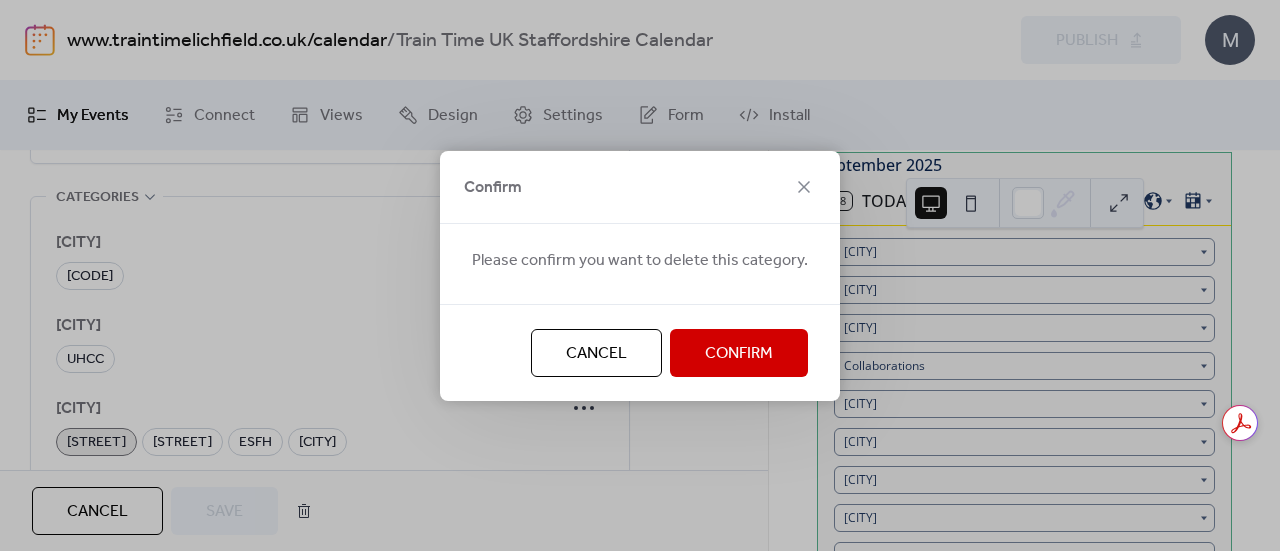 click on "Cancel Confirm" at bounding box center [640, 352] 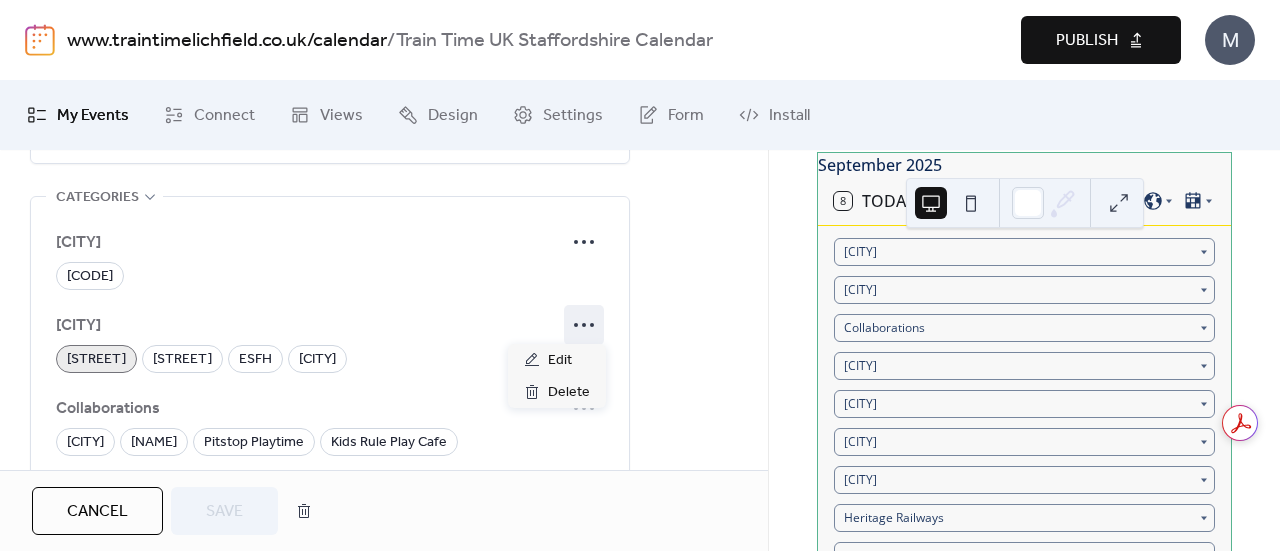 click 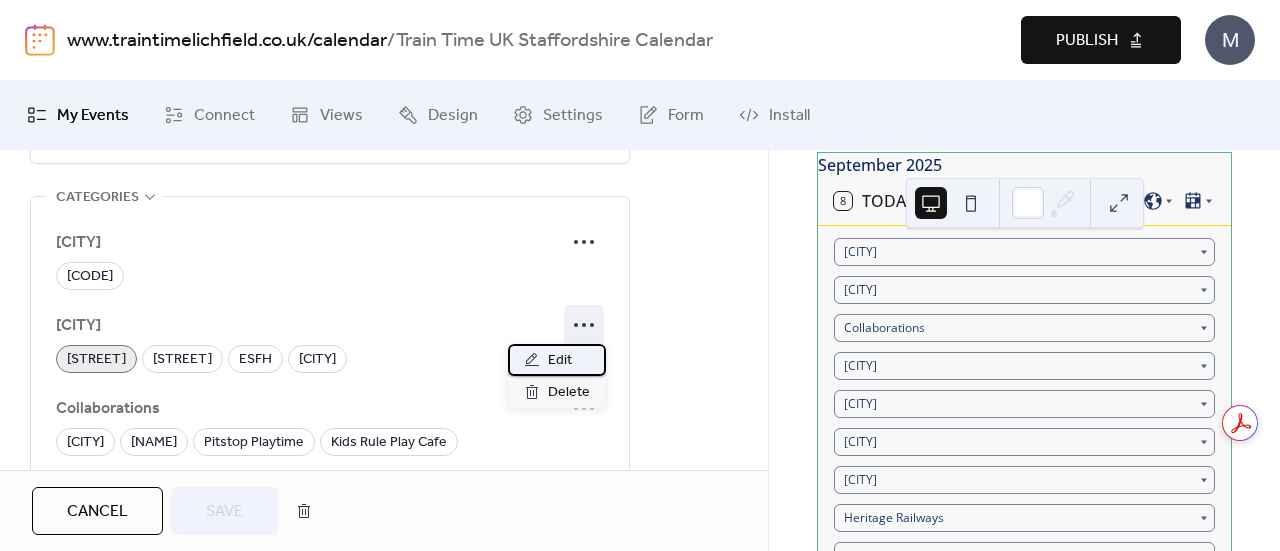 click on "Edit" at bounding box center (557, 360) 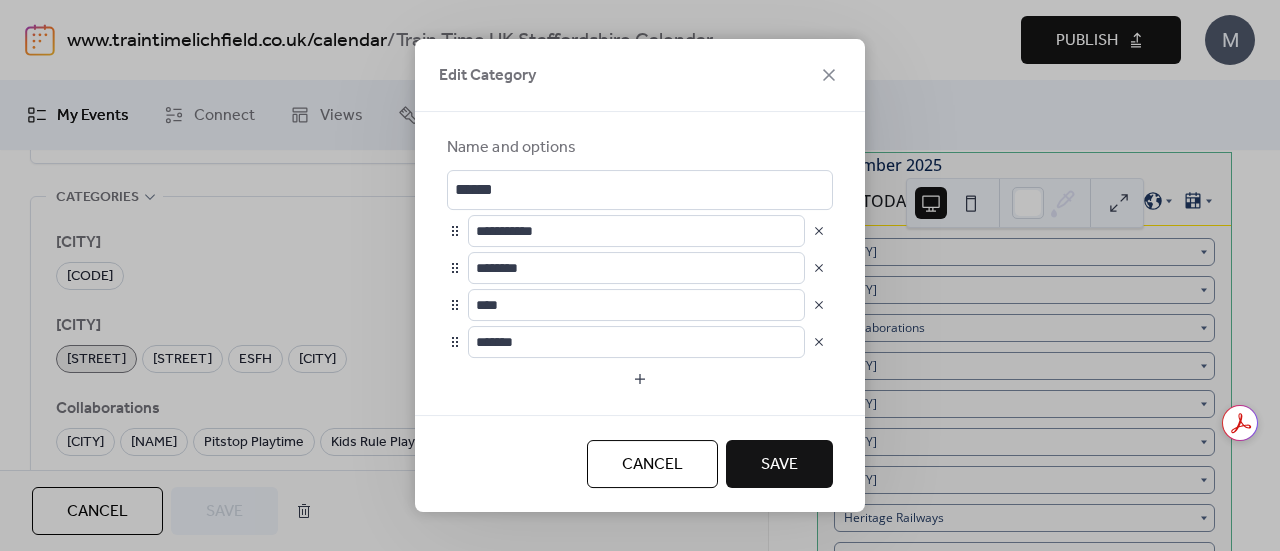 click at bounding box center (819, 342) 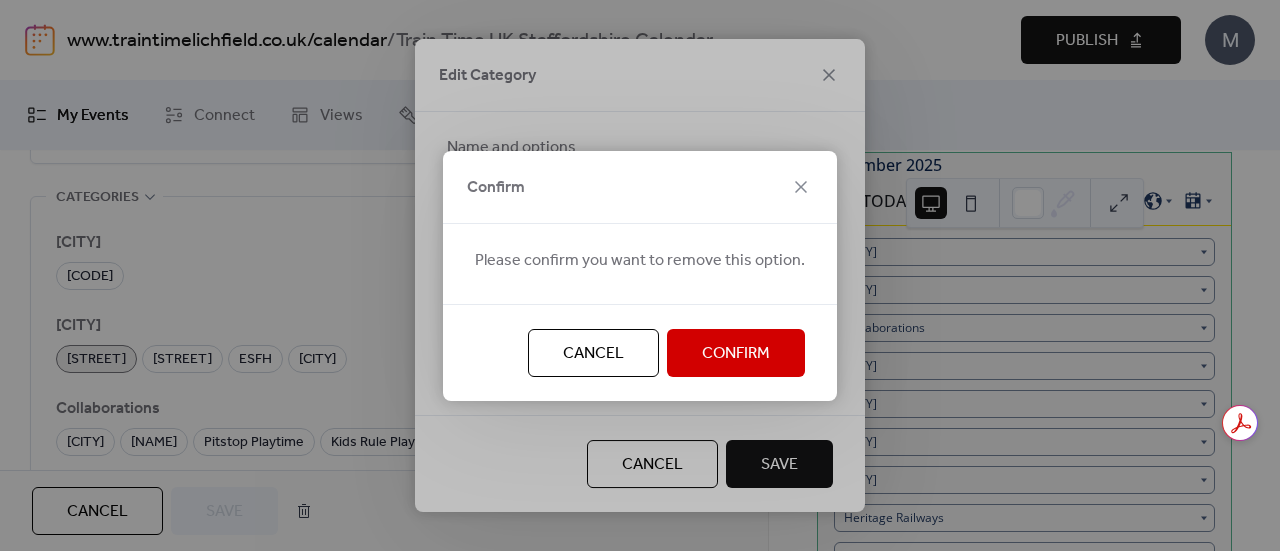 click on "Confirm" at bounding box center (736, 354) 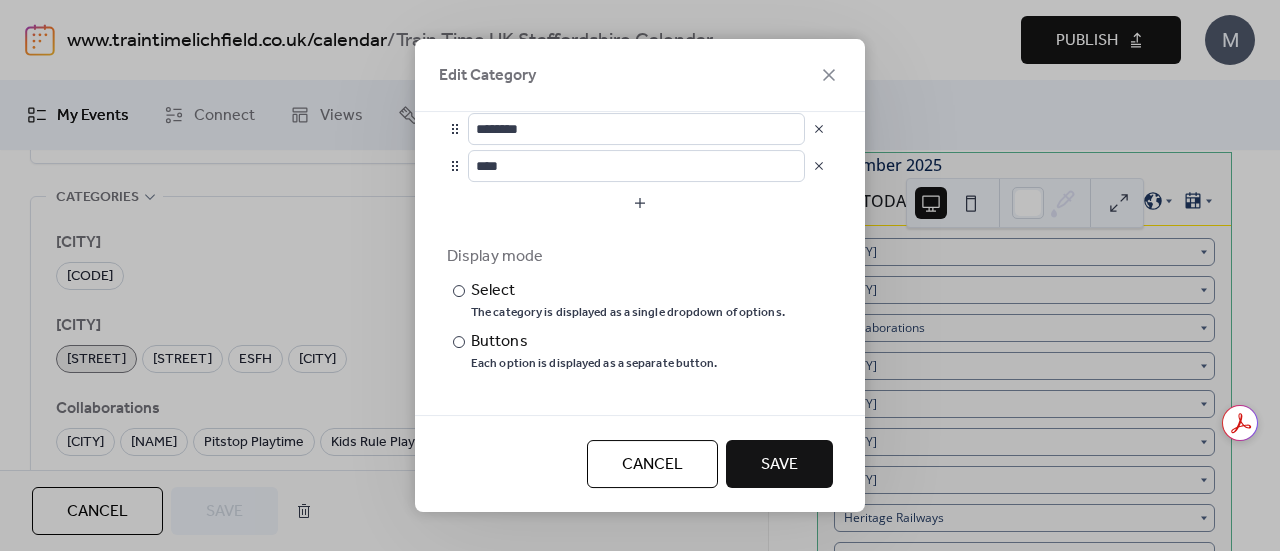 scroll, scrollTop: 0, scrollLeft: 0, axis: both 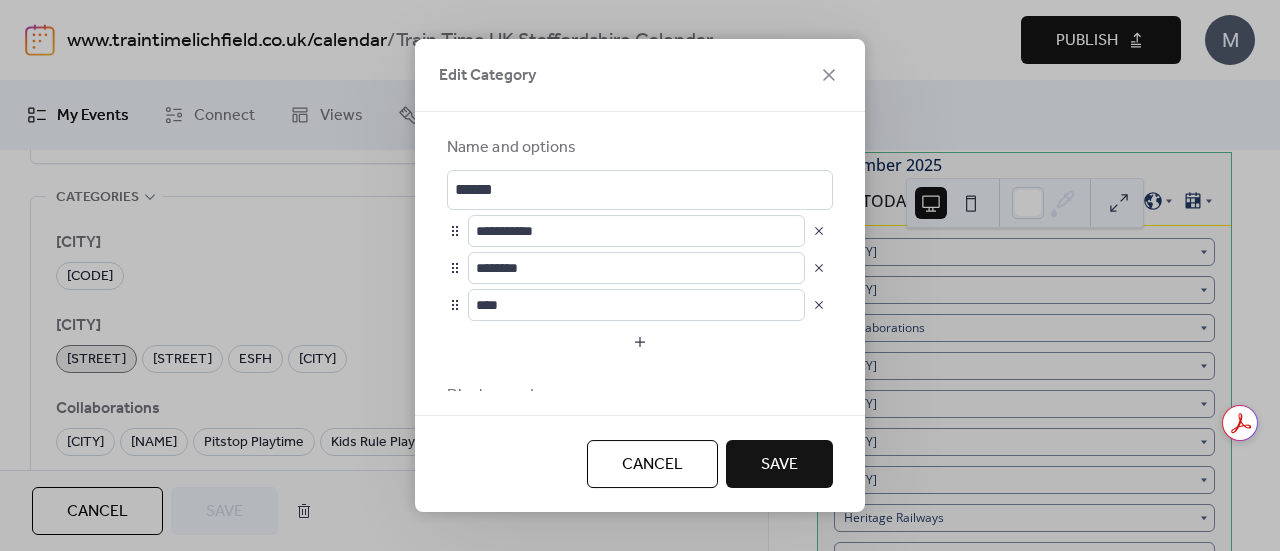 click on "Save" at bounding box center (779, 465) 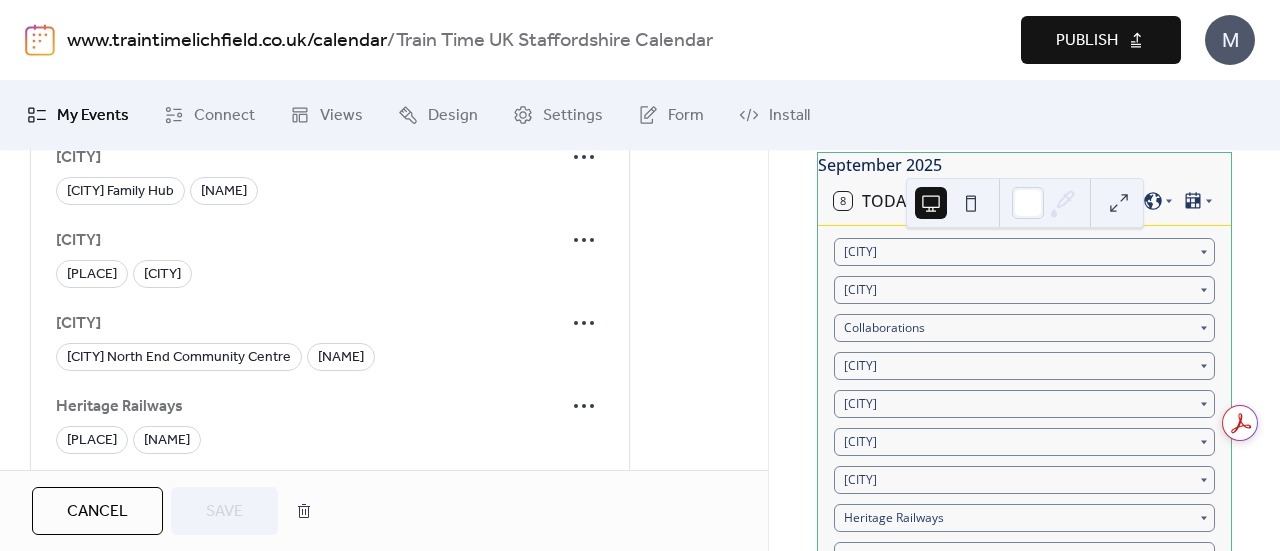 scroll, scrollTop: 1814, scrollLeft: 0, axis: vertical 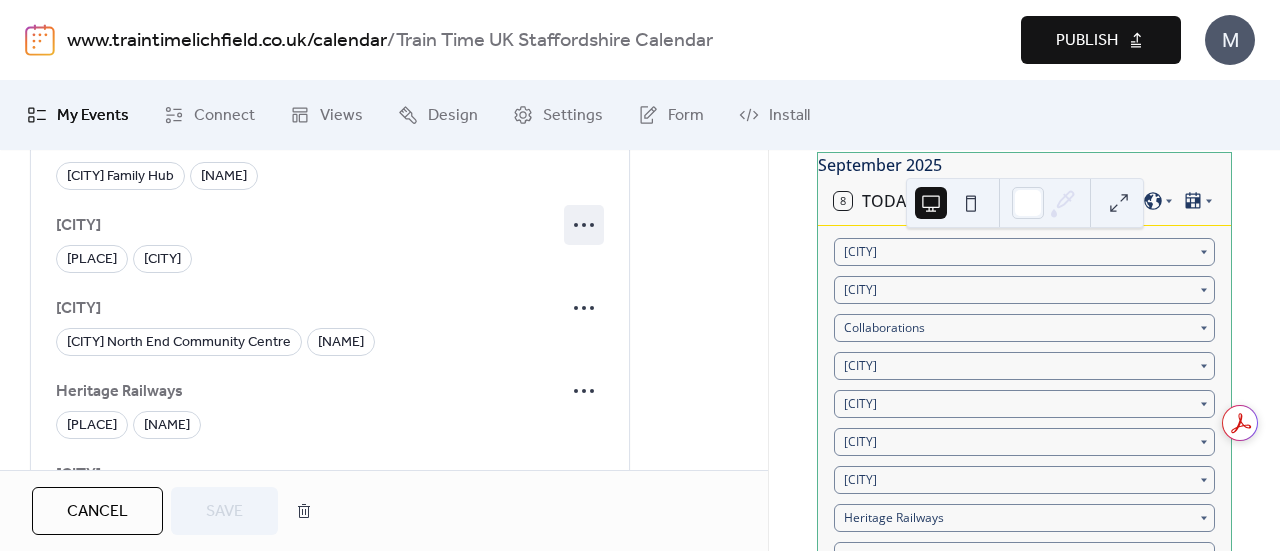click 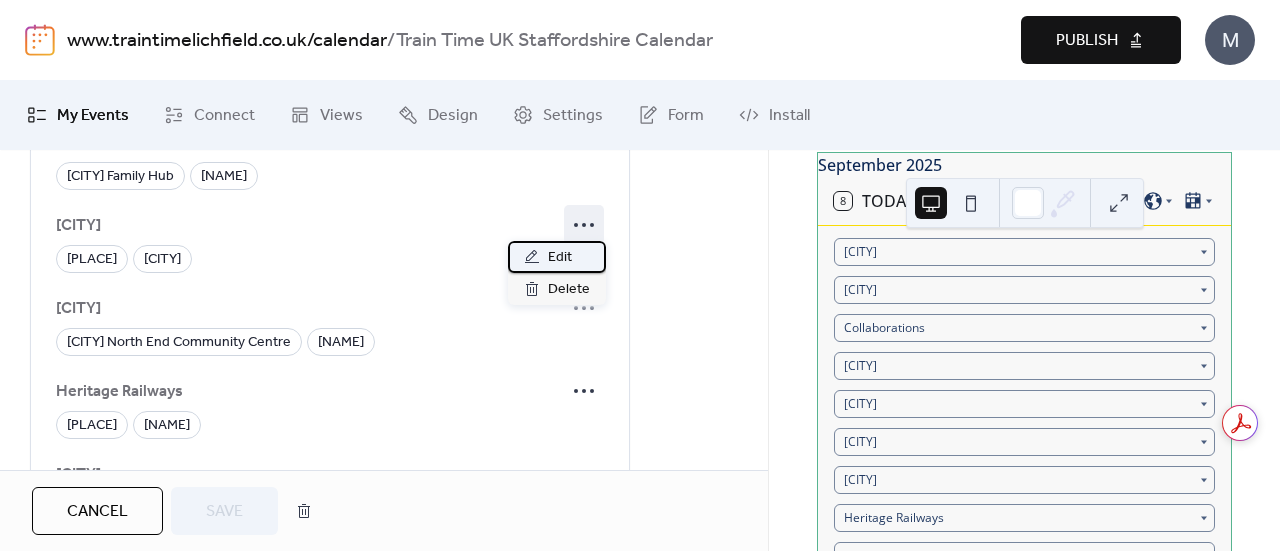 click on "Edit" at bounding box center [560, 258] 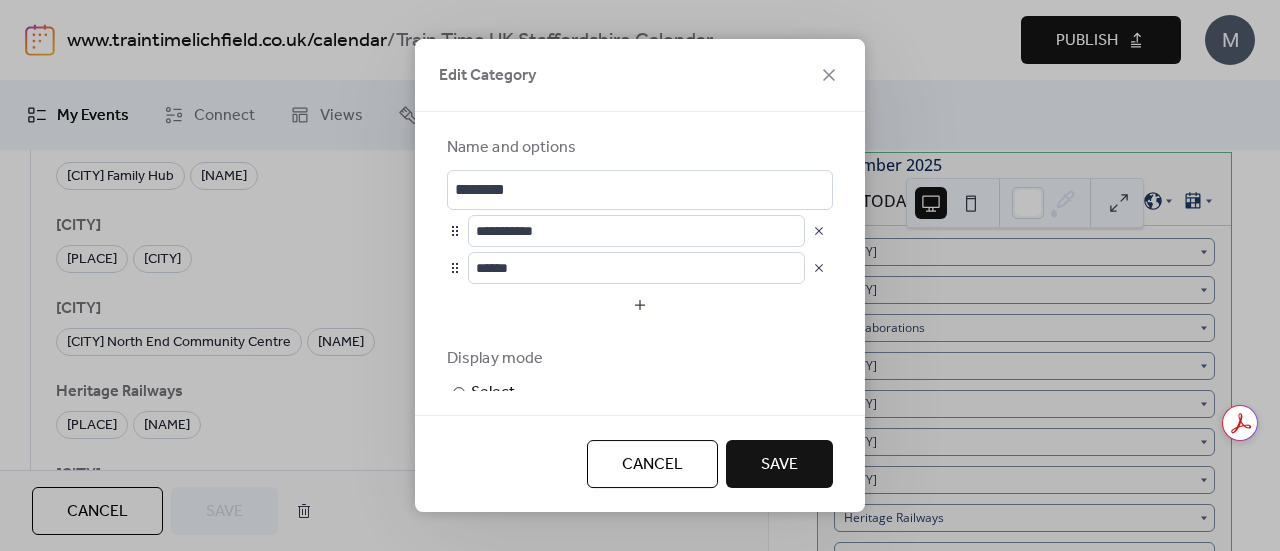 click at bounding box center [819, 268] 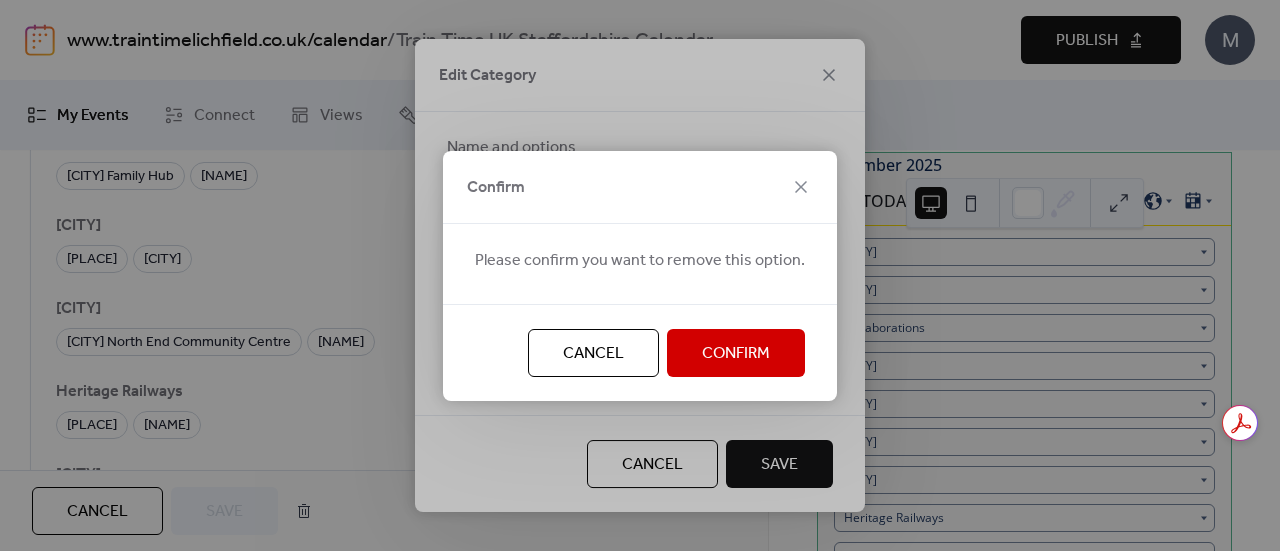 click on "Confirm" at bounding box center [736, 354] 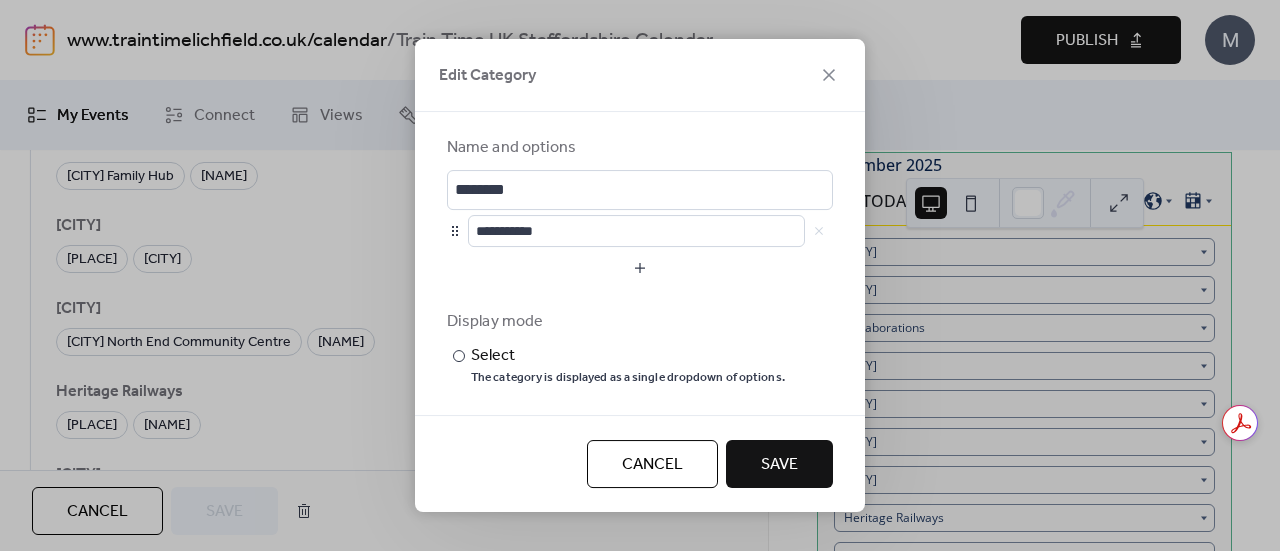 click on "Save" at bounding box center (779, 465) 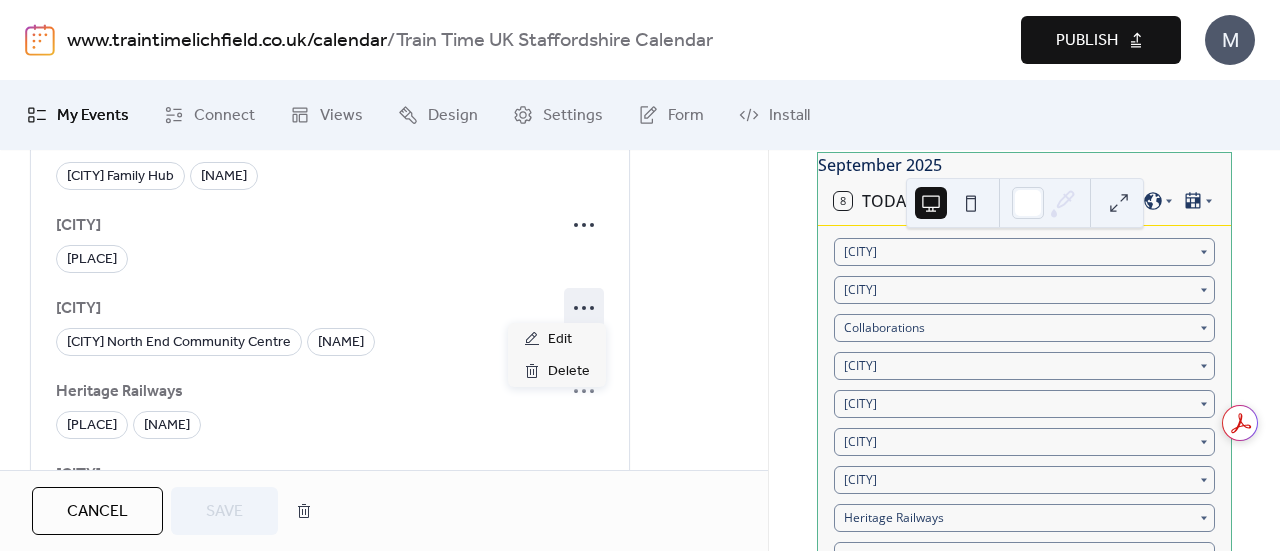 click 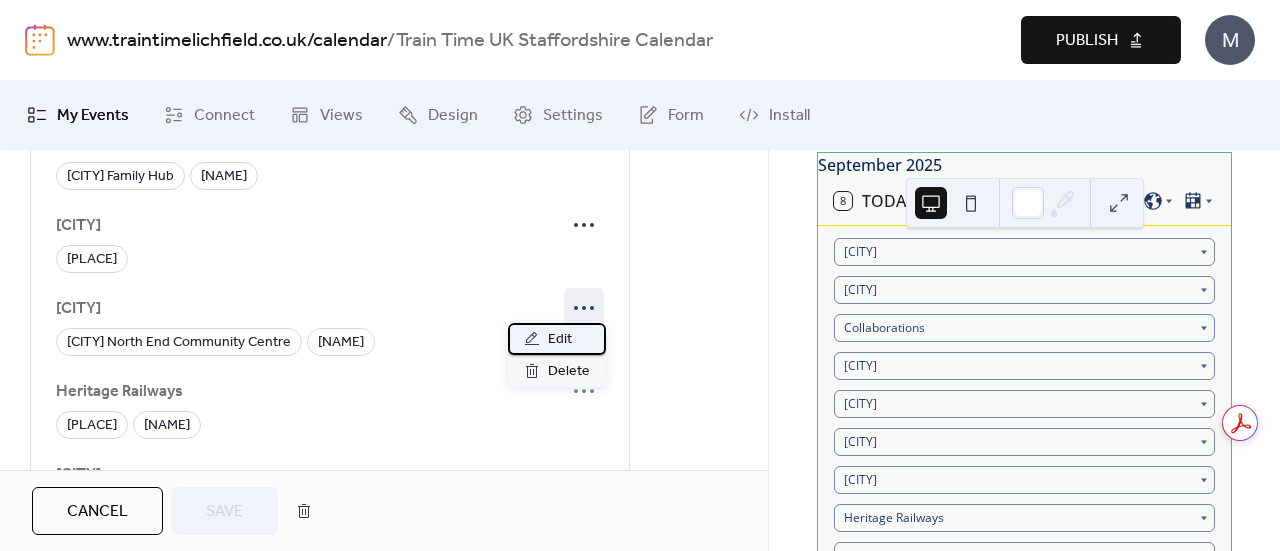 click on "Edit" at bounding box center (557, 339) 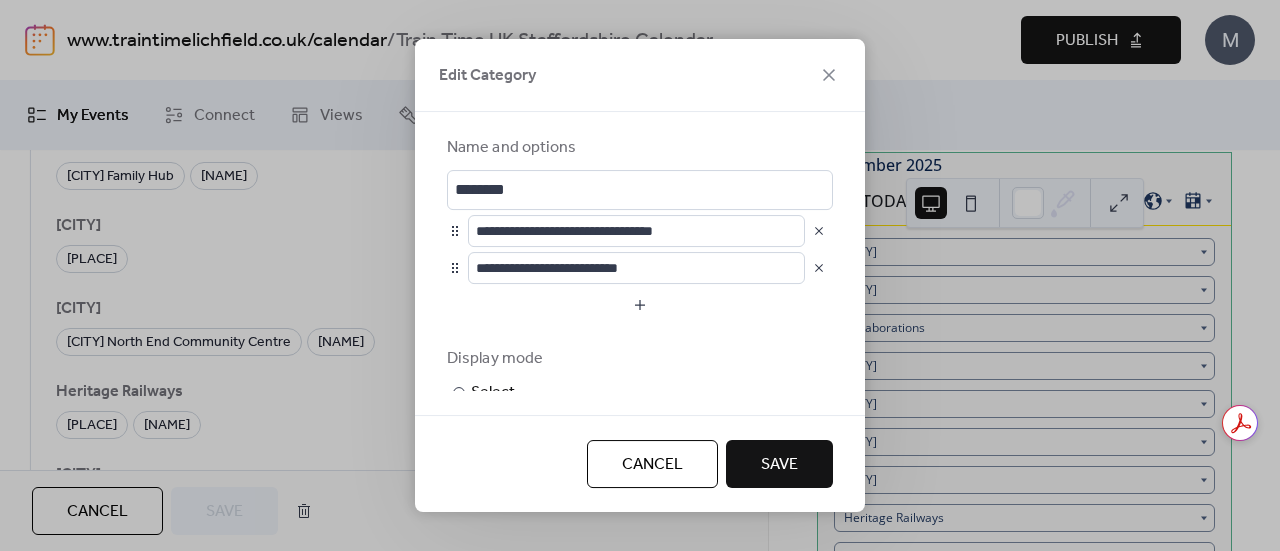 click at bounding box center (819, 231) 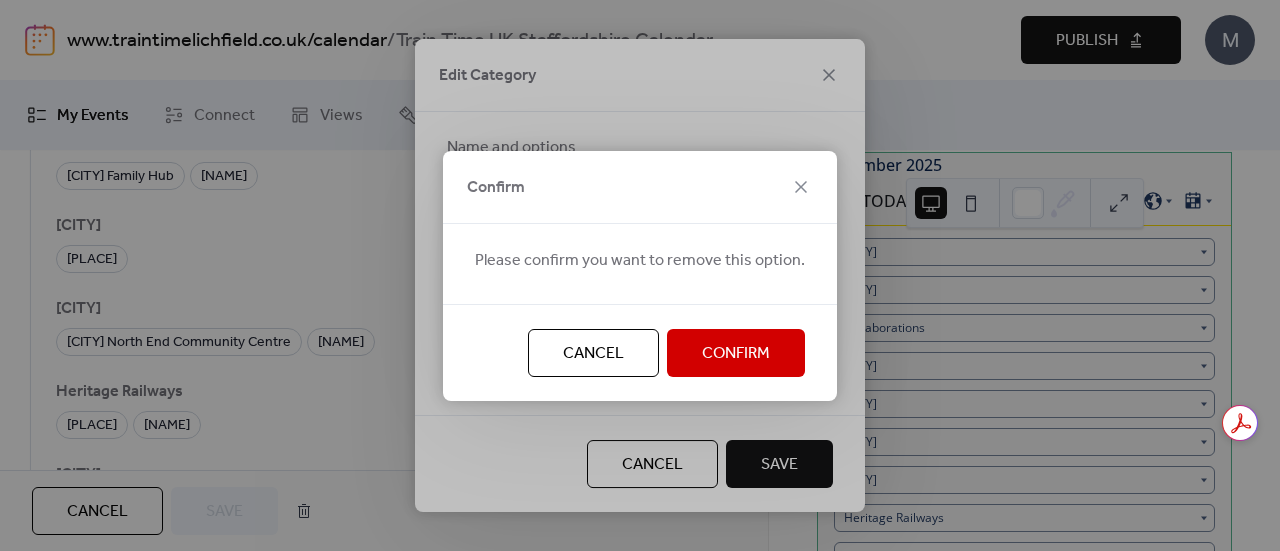 click on "Confirm" at bounding box center (736, 354) 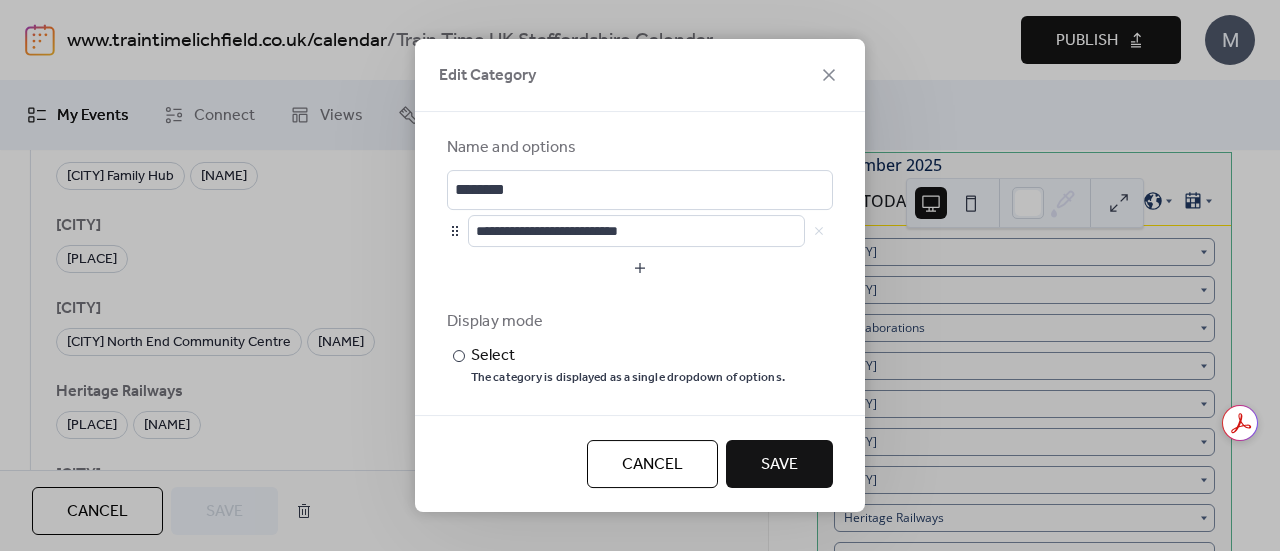 click on "Save" at bounding box center [779, 465] 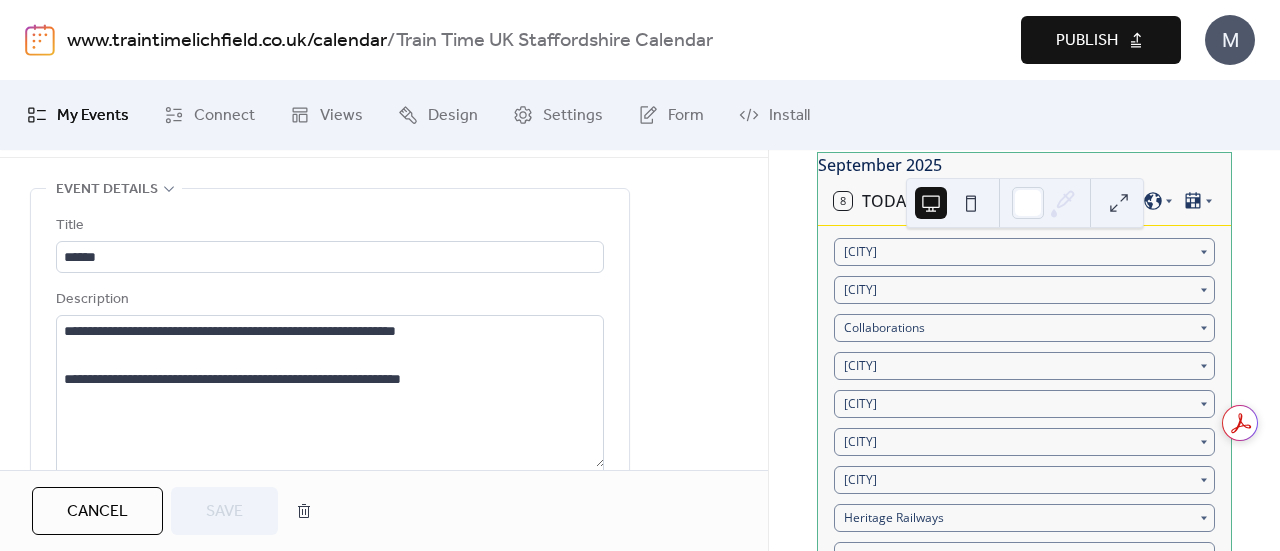 scroll, scrollTop: 0, scrollLeft: 0, axis: both 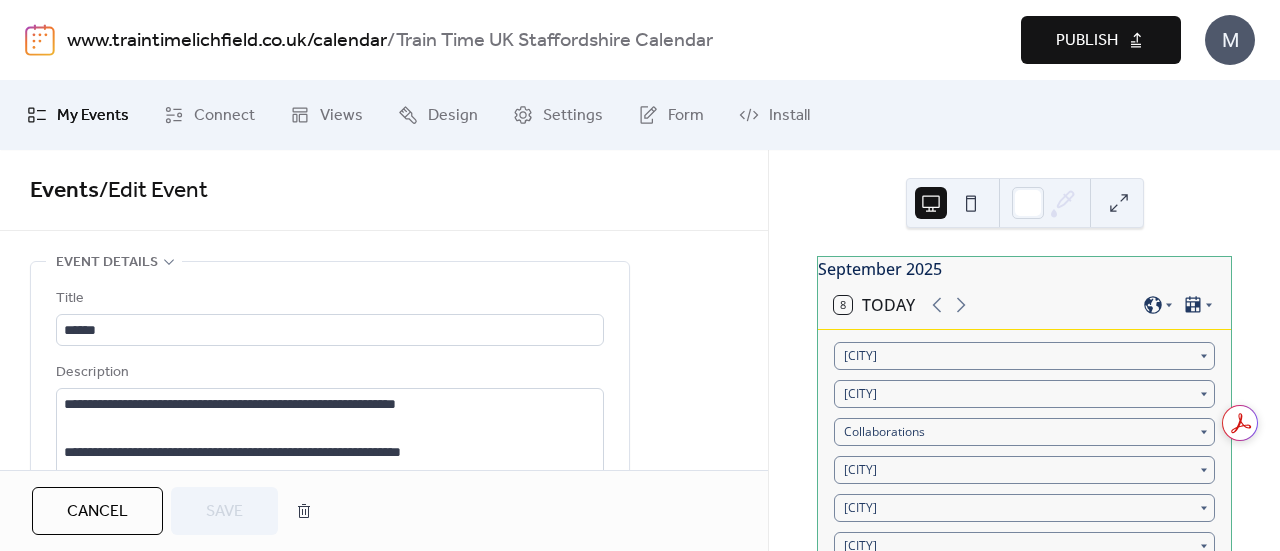 click on "Publish" at bounding box center (1087, 41) 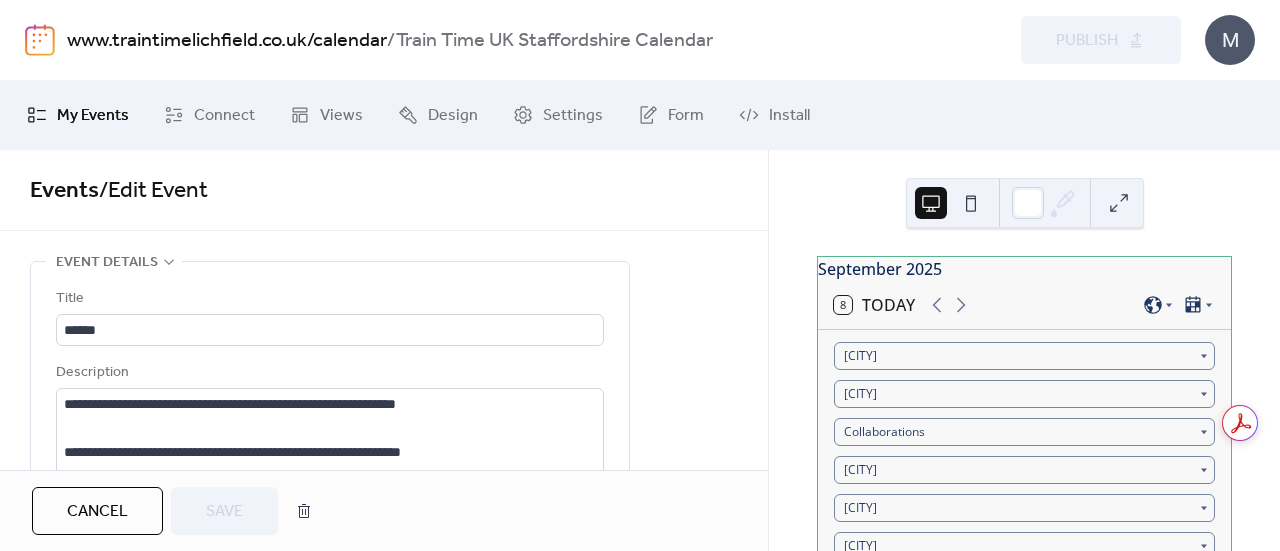 click on "My Events" at bounding box center [93, 116] 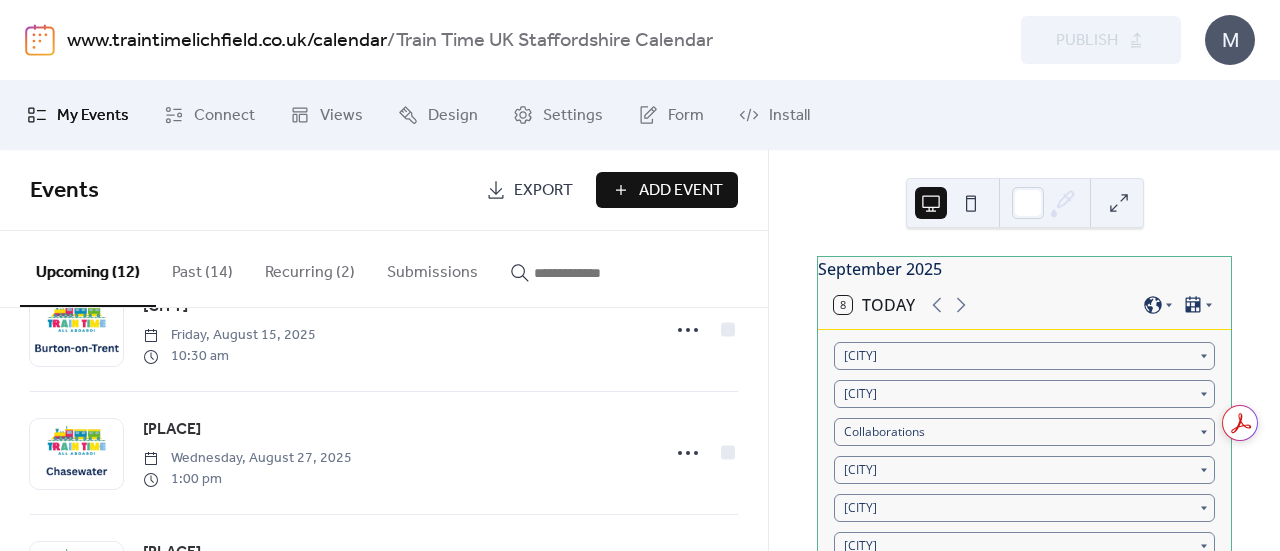scroll, scrollTop: 0, scrollLeft: 0, axis: both 